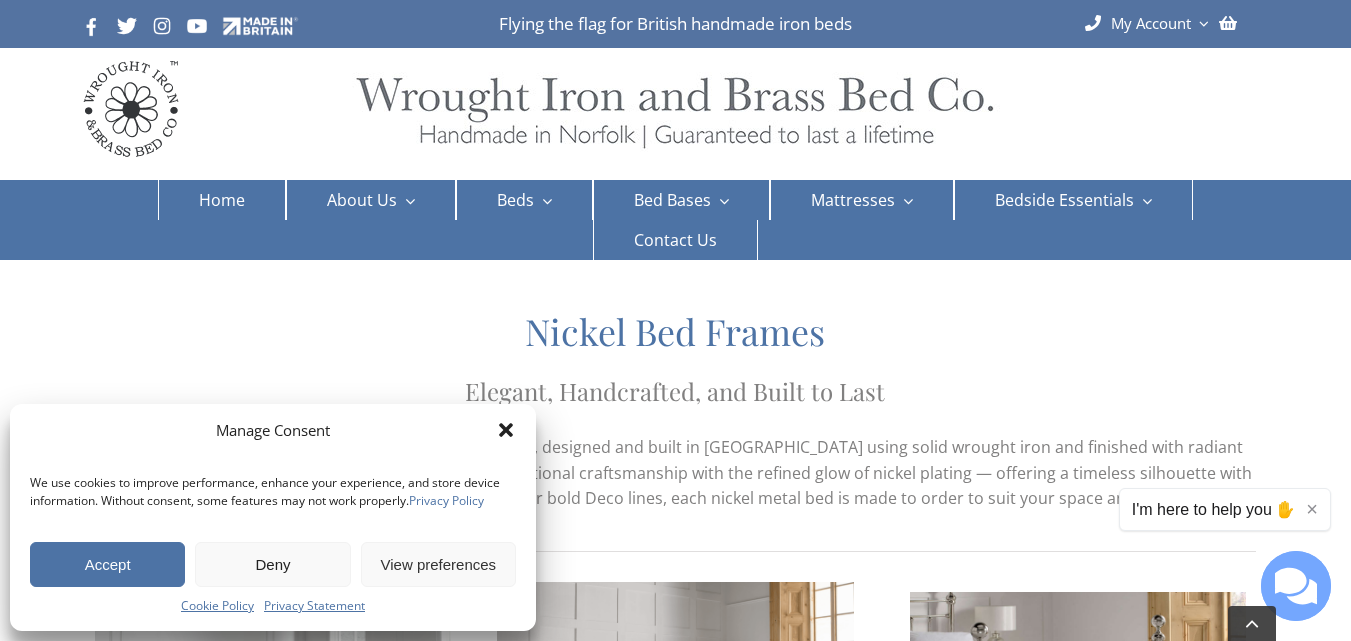 click on "Accept" at bounding box center (107, 564) 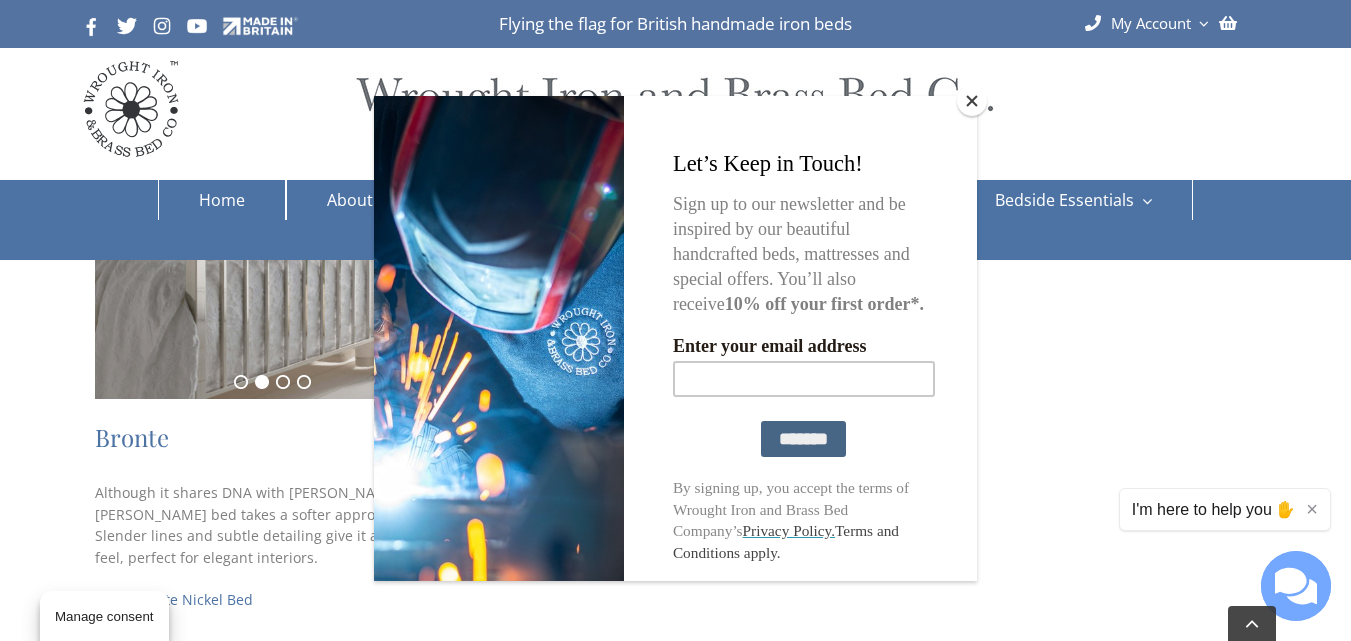 scroll, scrollTop: 1099, scrollLeft: 0, axis: vertical 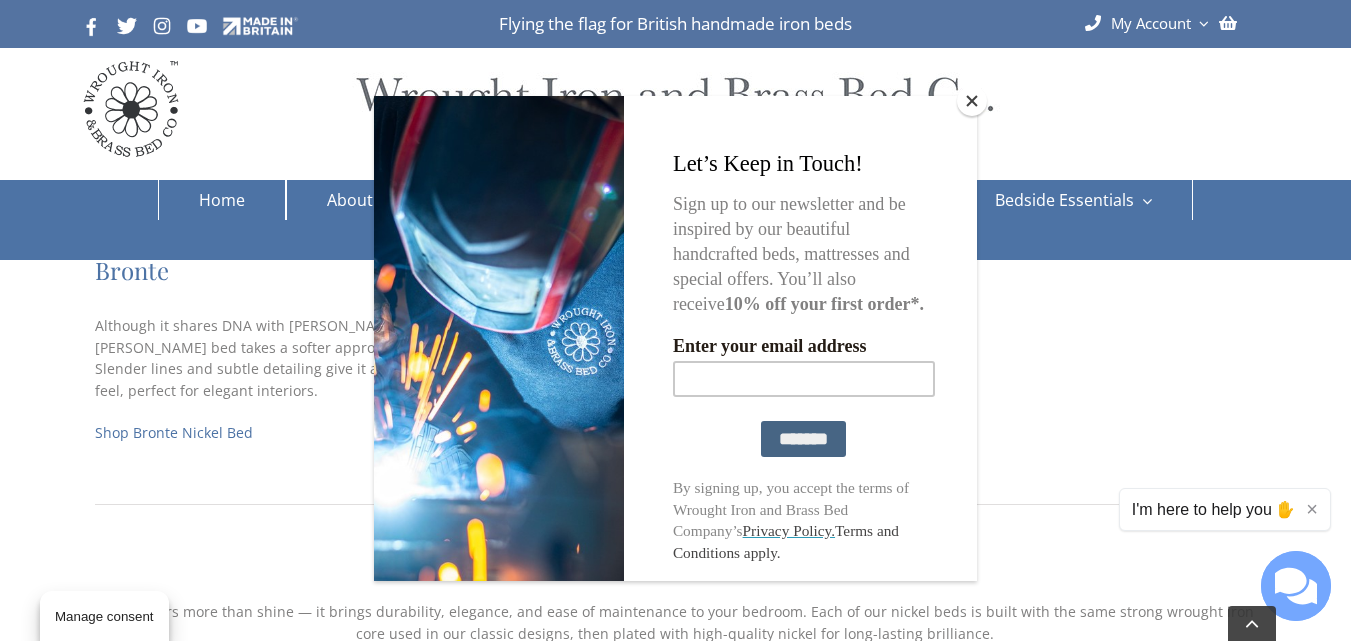 click at bounding box center (972, 101) 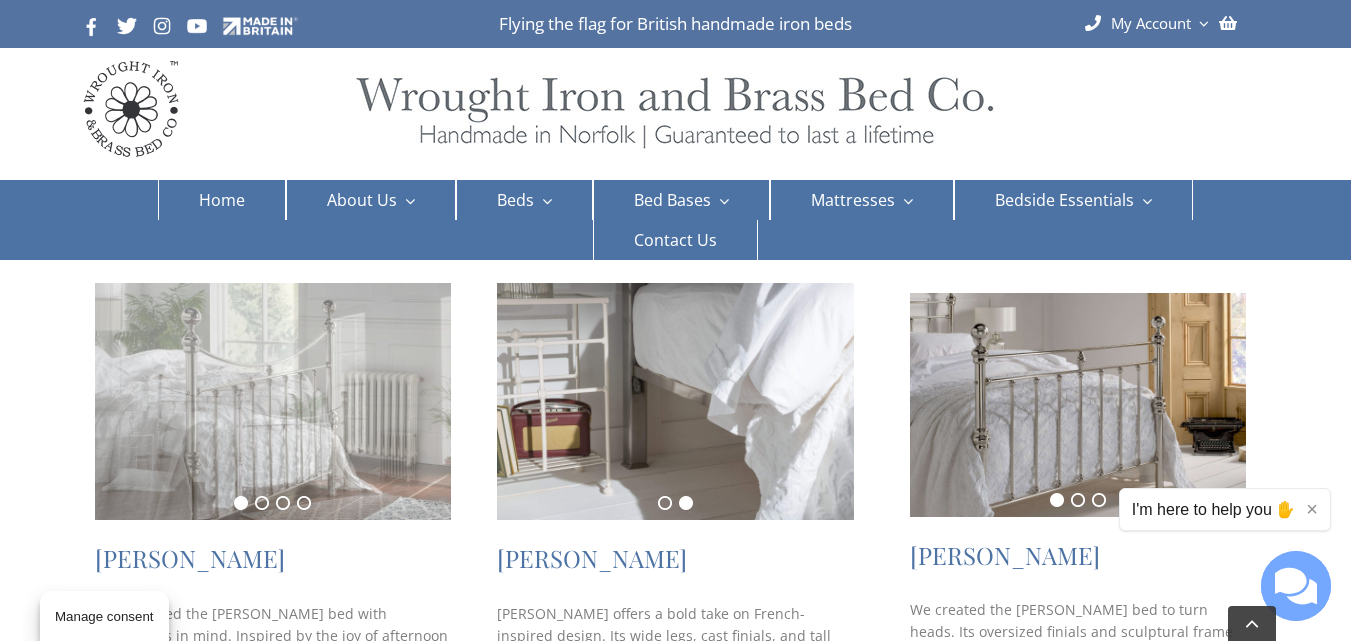 scroll, scrollTop: 199, scrollLeft: 0, axis: vertical 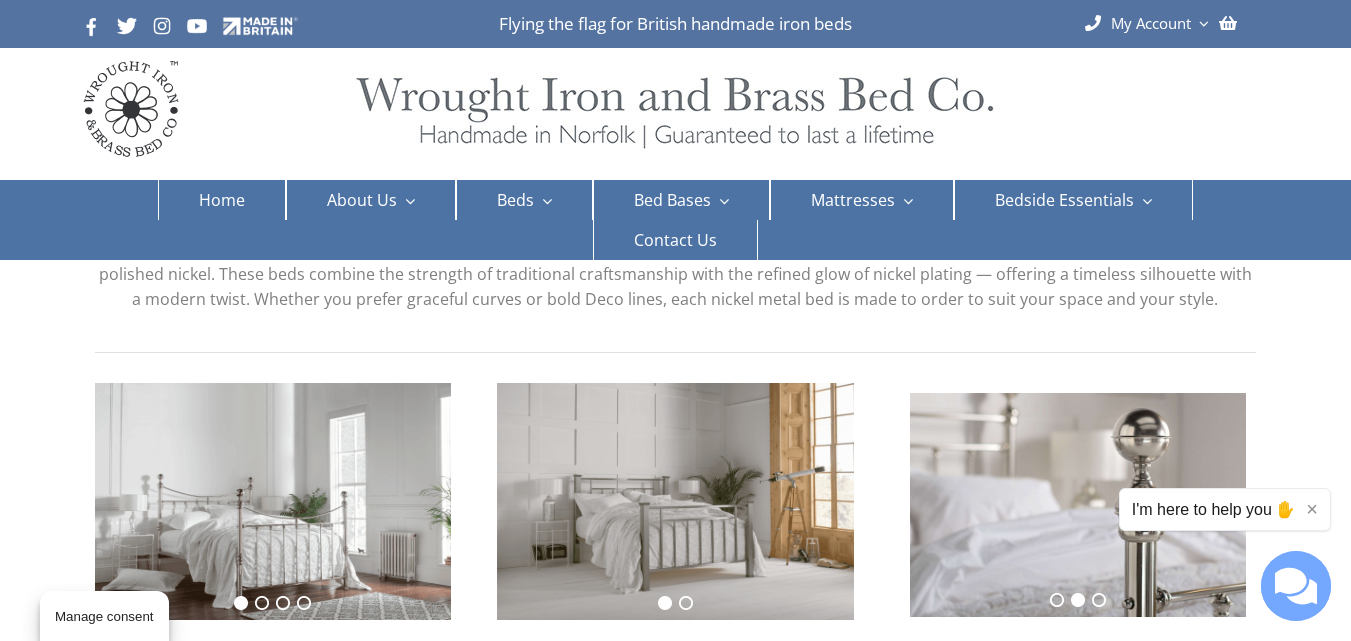 click at bounding box center [1078, 505] 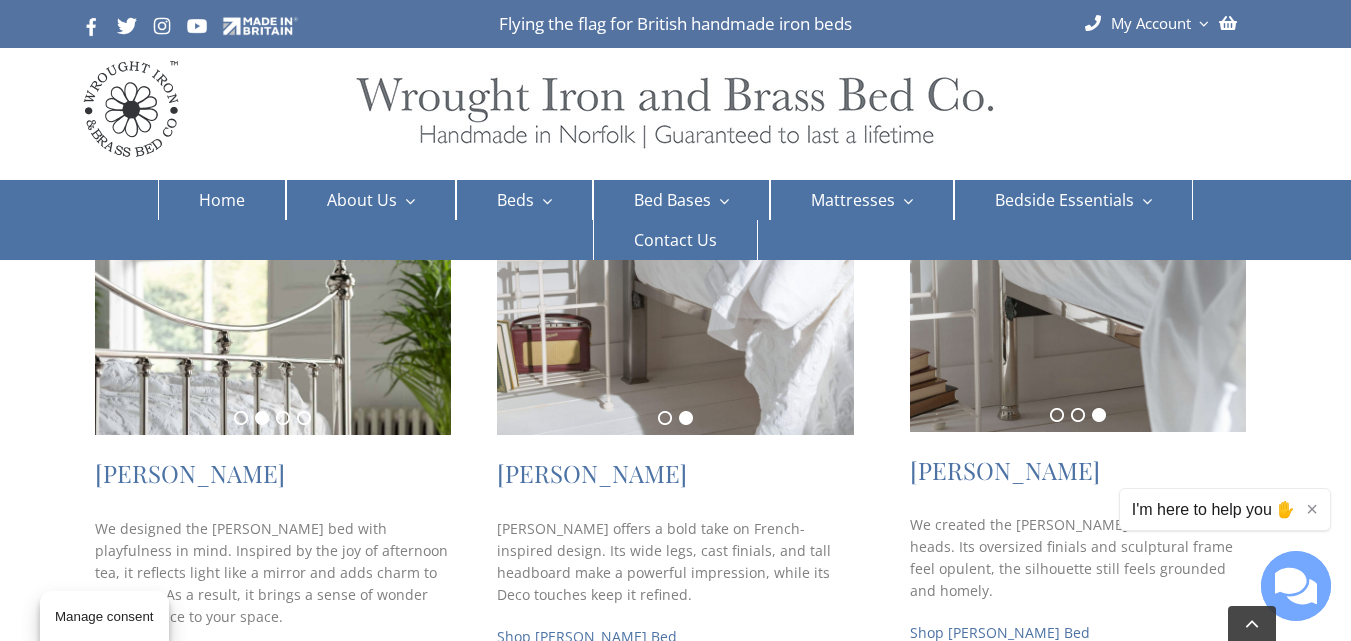 scroll, scrollTop: 399, scrollLeft: 0, axis: vertical 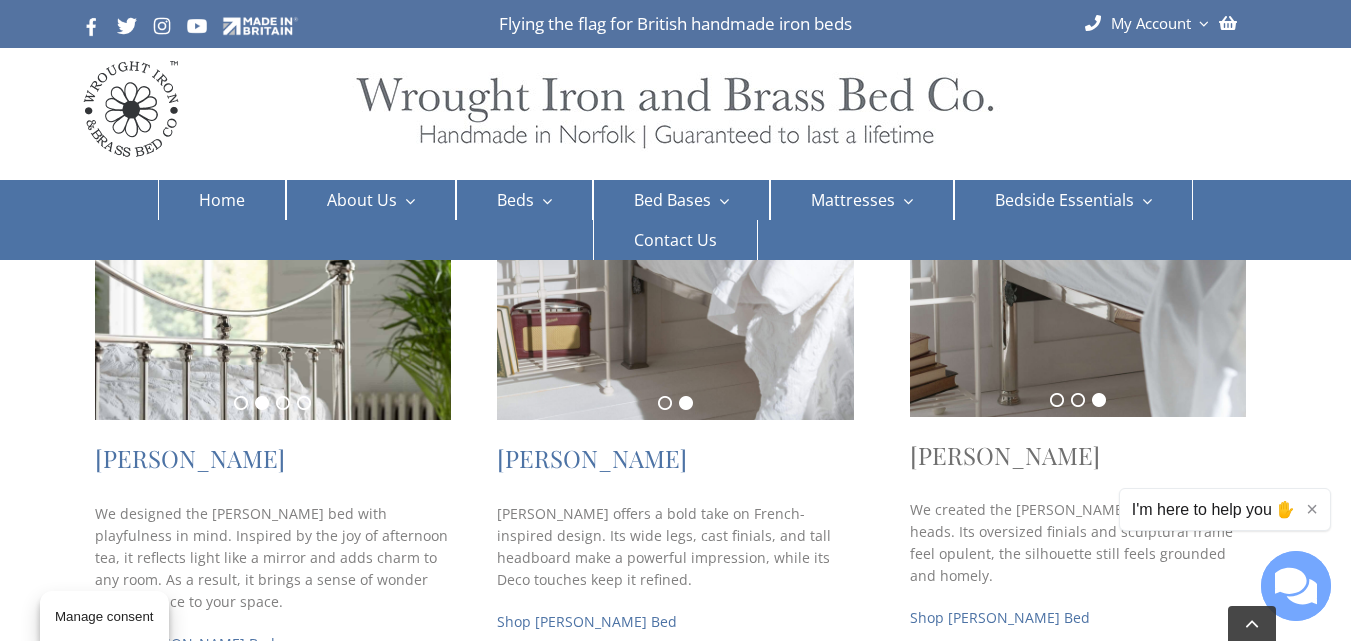 click on "Arthur" at bounding box center (1005, 455) 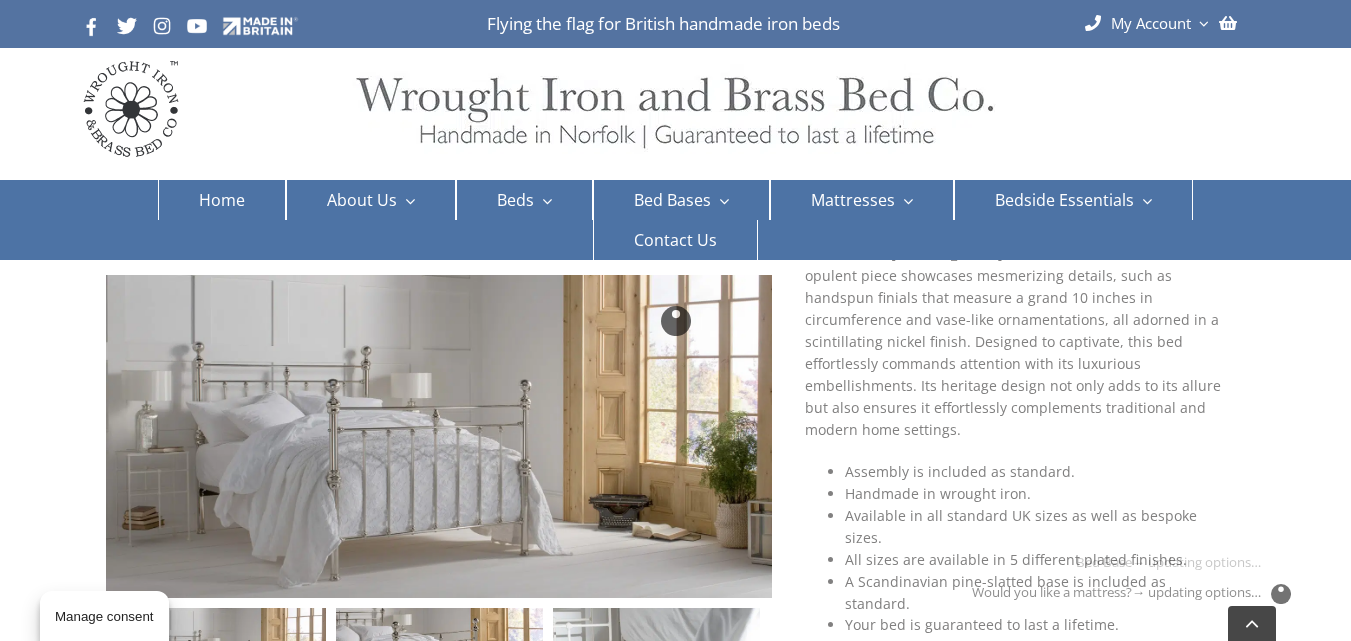 scroll, scrollTop: 600, scrollLeft: 0, axis: vertical 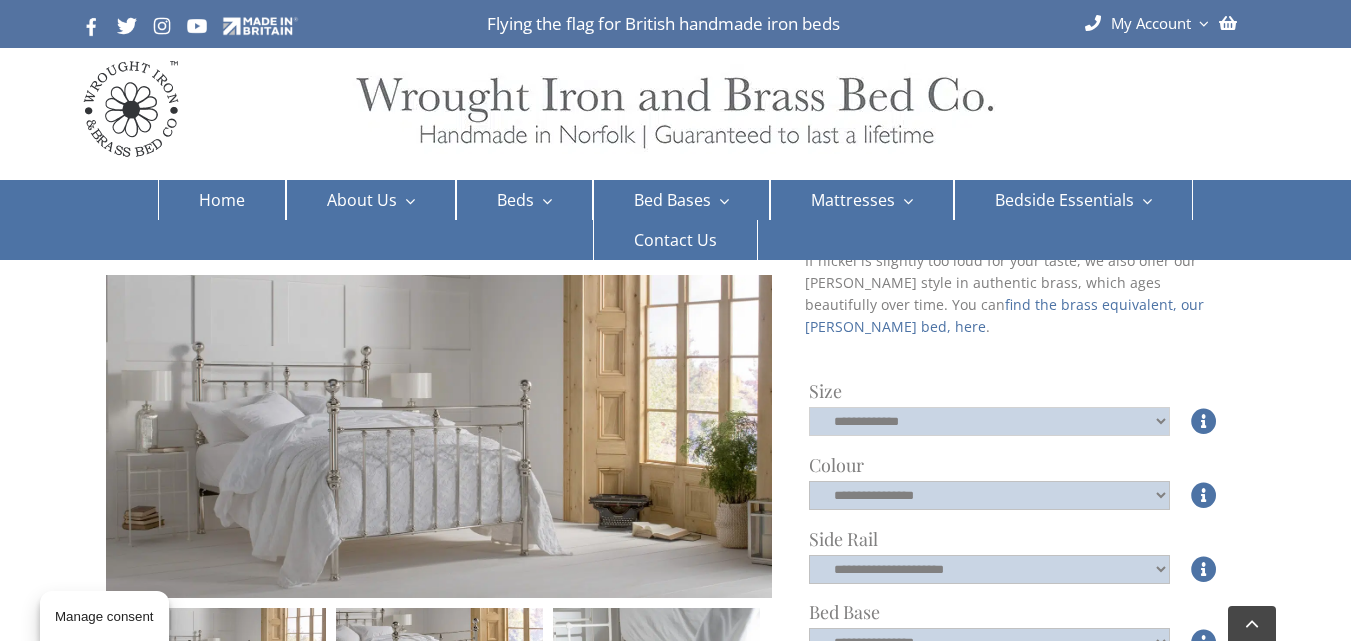 click on "**********" 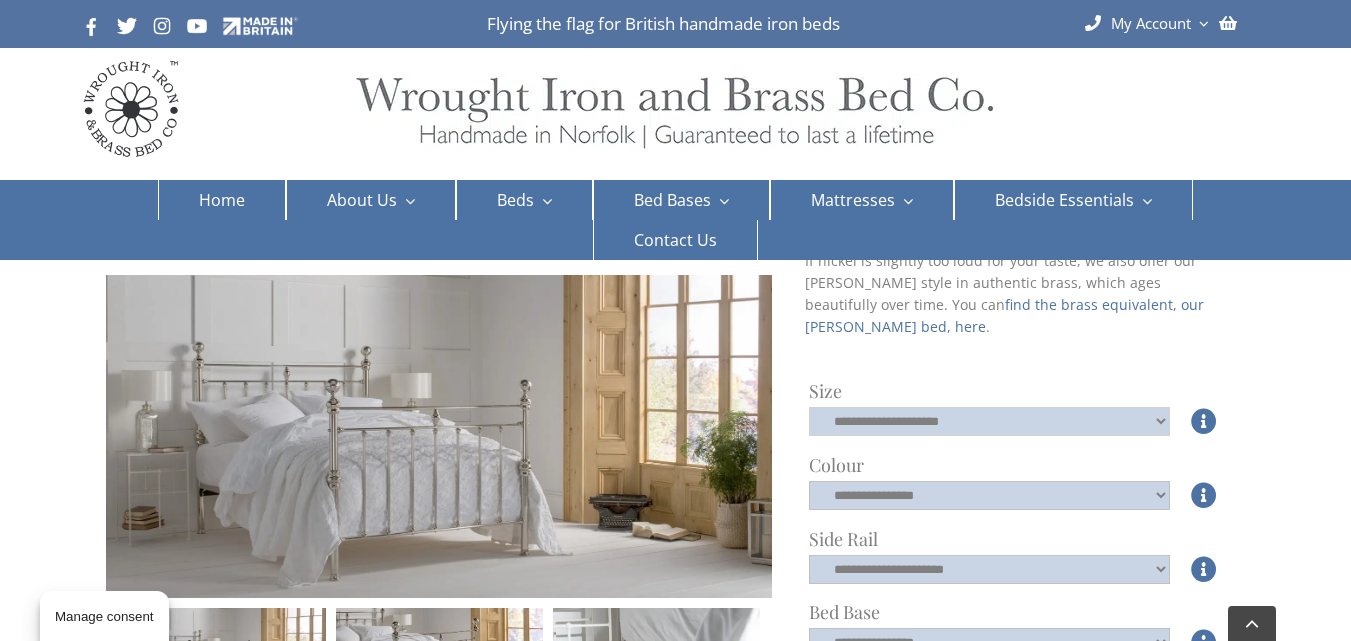 click on "**********" 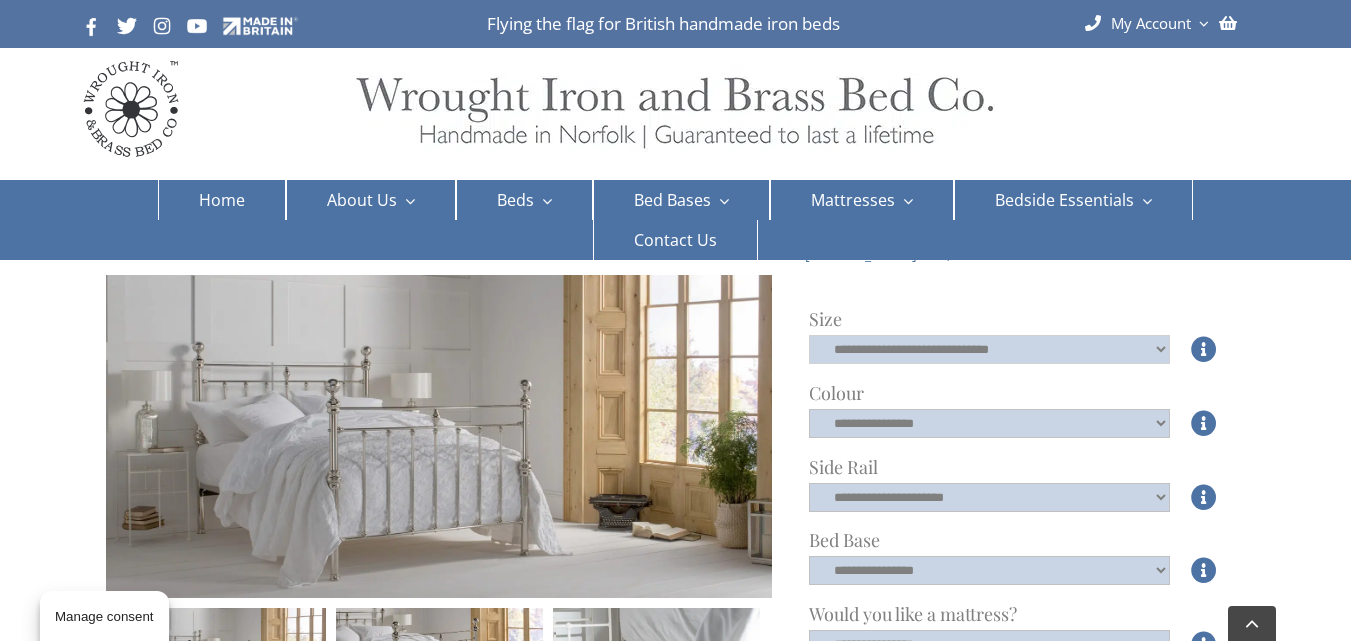 scroll, scrollTop: 700, scrollLeft: 0, axis: vertical 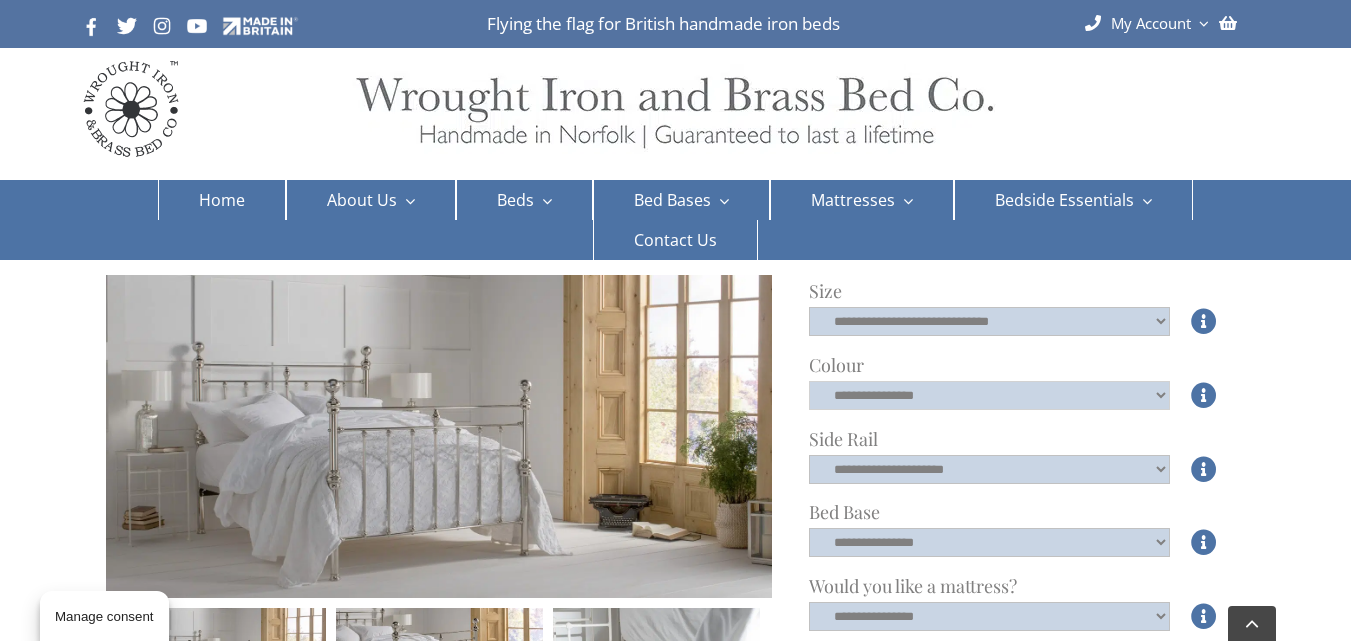 click on "**********" 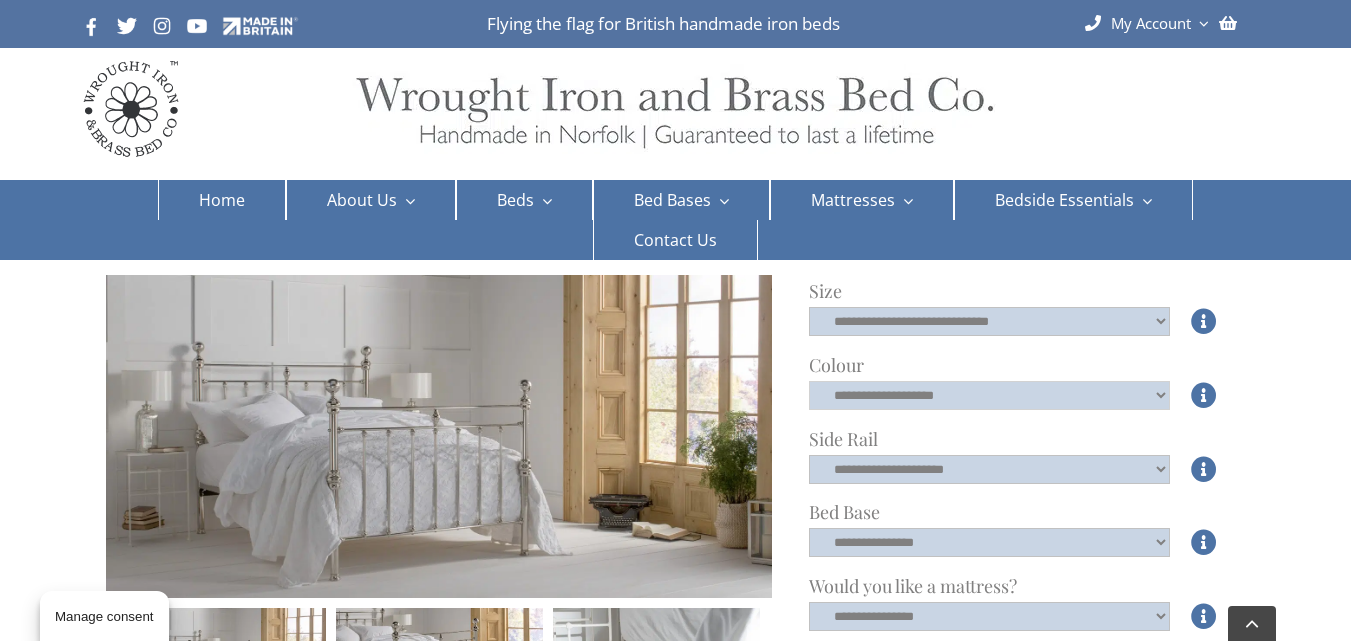 click on "**********" 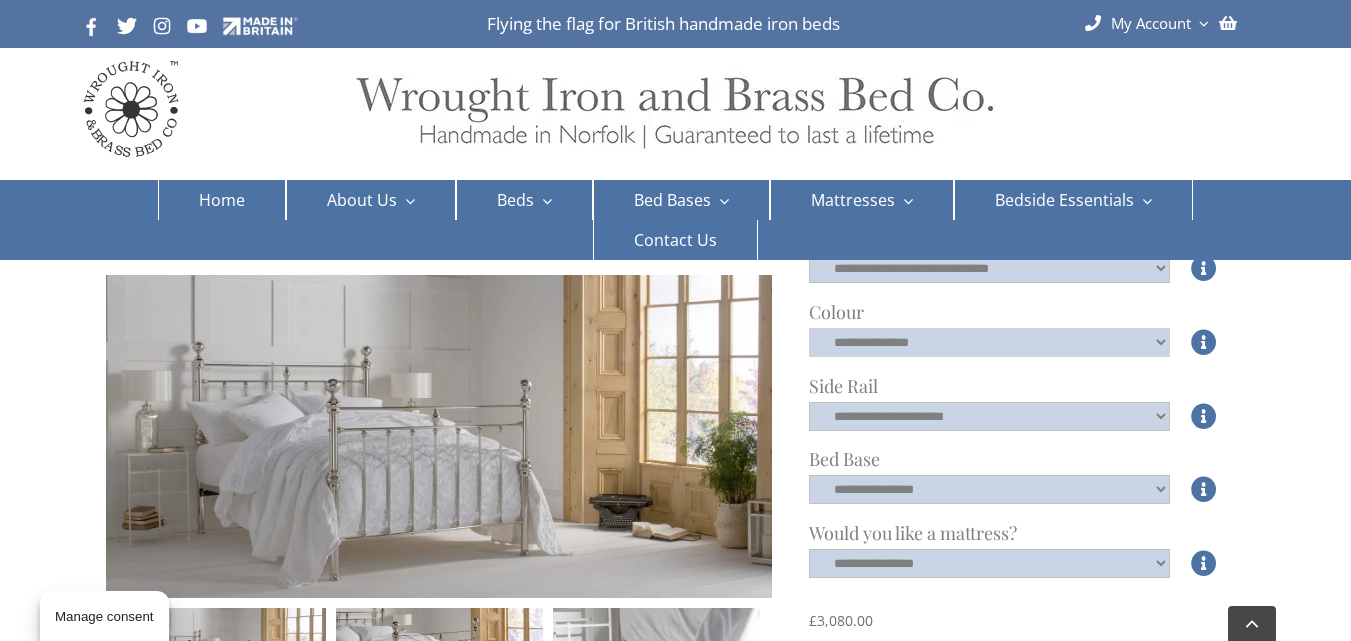 scroll, scrollTop: 800, scrollLeft: 0, axis: vertical 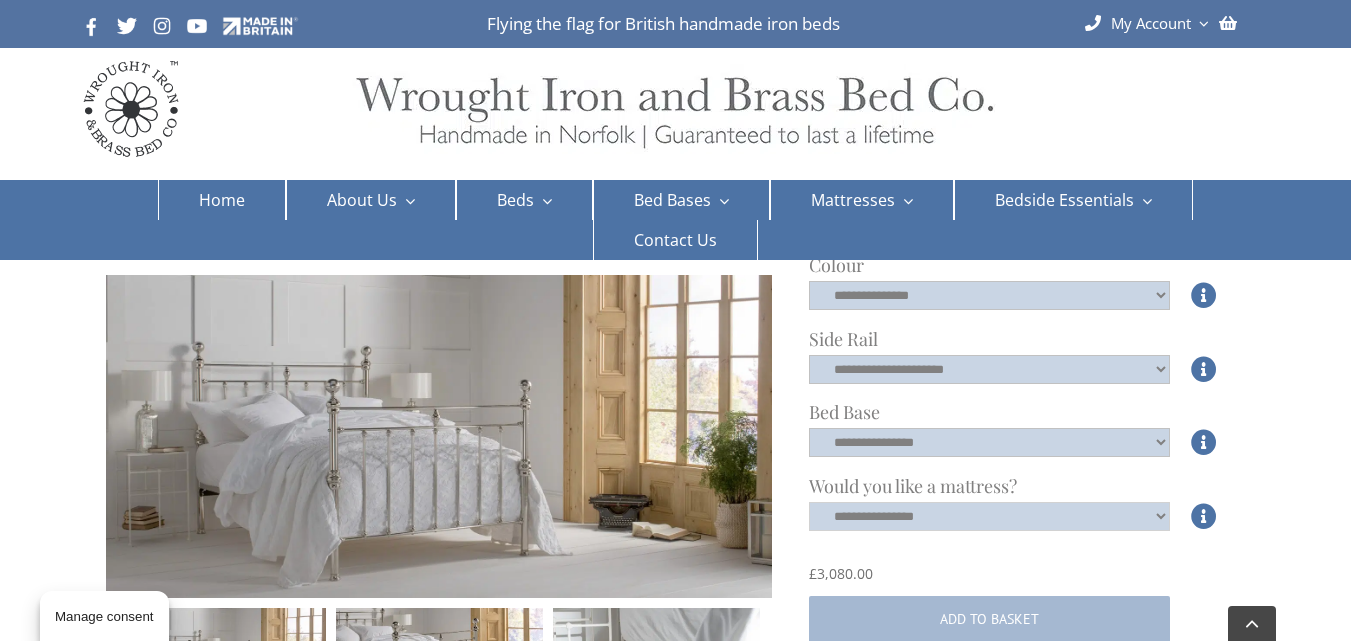 click on "**********" at bounding box center [990, 516] 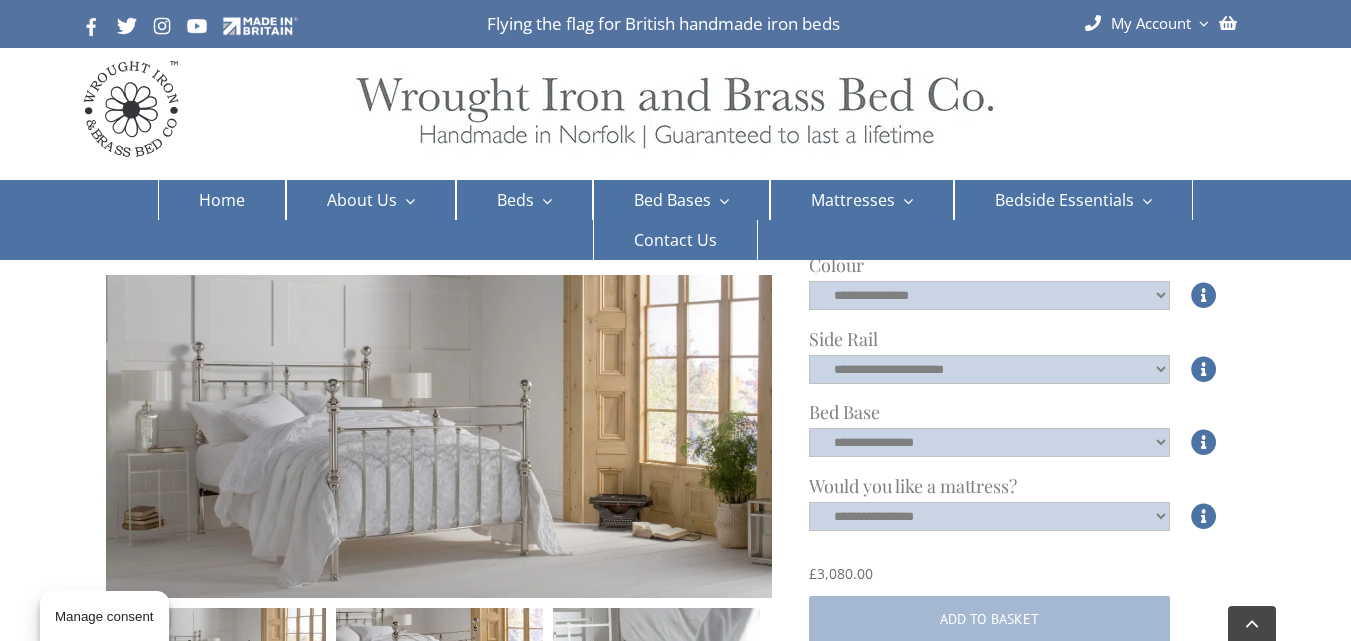 click on "Arthur  Read all reviews
Introducing our exquisite Arthur nickel bed, inspired by the timeless George iron and brass bedstead. This opulent piece showcases mesmerizing details, such as handspun finials that measure a grand 10 inches in circumference and vase-like ornamentations, all adorned in a scintillating nickel finish. Designed to captivate, this bed effortlessly commands attention with its luxurious embellishments. Its heritage design not only adds to its allure but also ensures it effortlessly complements traditional and modern home settings.
Assembly is included as standard.
Handmade in wrought iron.
Available in all standard UK sizes as well as bespoke sizes.
All sizes are available in 5 different plated finishes.
A Scandinavian pine-slatted base is included as standard.
Your bed is guaranteed to last a lifetime.
find the brass equivalent, our George bed, here .
Size
Size" at bounding box center (675, 1522) 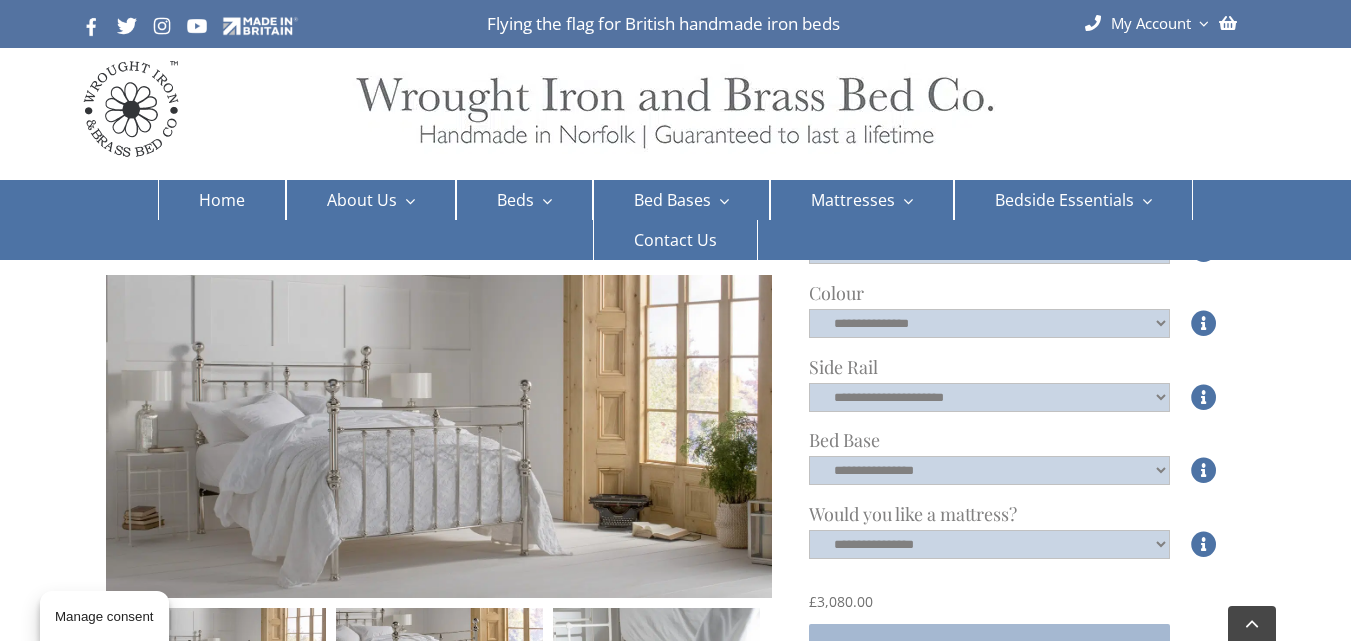 scroll, scrollTop: 800, scrollLeft: 0, axis: vertical 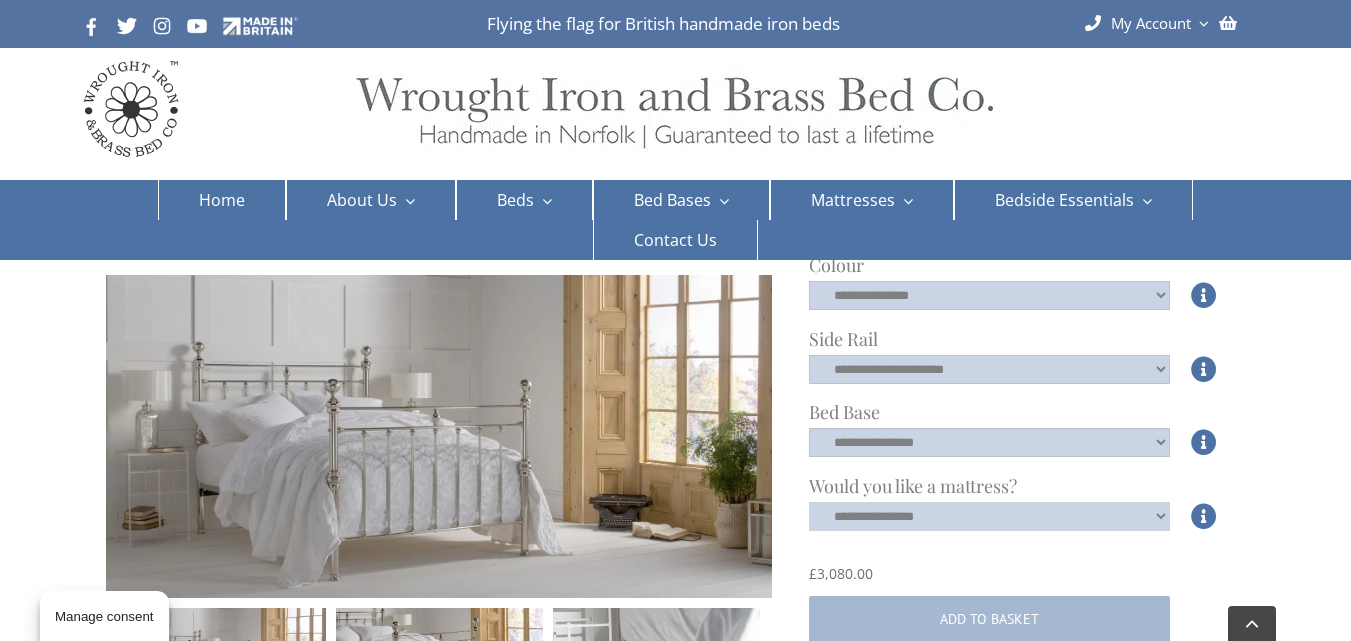 click on "**********" at bounding box center (990, 516) 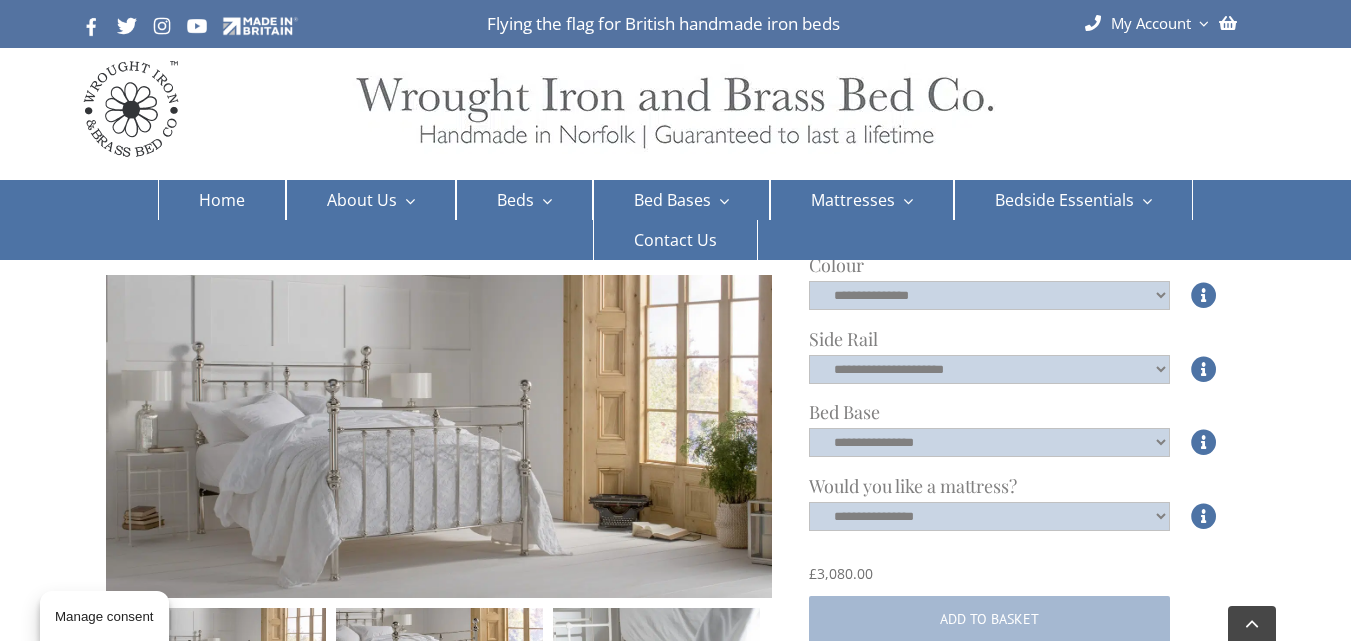 click on "Arthur  Read all reviews
Introducing our exquisite Arthur nickel bed, inspired by the timeless George iron and brass bedstead. This opulent piece showcases mesmerizing details, such as handspun finials that measure a grand 10 inches in circumference and vase-like ornamentations, all adorned in a scintillating nickel finish. Designed to captivate, this bed effortlessly commands attention with its luxurious embellishments. Its heritage design not only adds to its allure but also ensures it effortlessly complements traditional and modern home settings.
Assembly is included as standard.
Handmade in wrought iron.
Available in all standard UK sizes as well as bespoke sizes.
All sizes are available in 5 different plated finishes.
A Scandinavian pine-slatted base is included as standard.
Your bed is guaranteed to last a lifetime.
find the brass equivalent, our George bed, here .
Size
Size" at bounding box center [675, 1522] 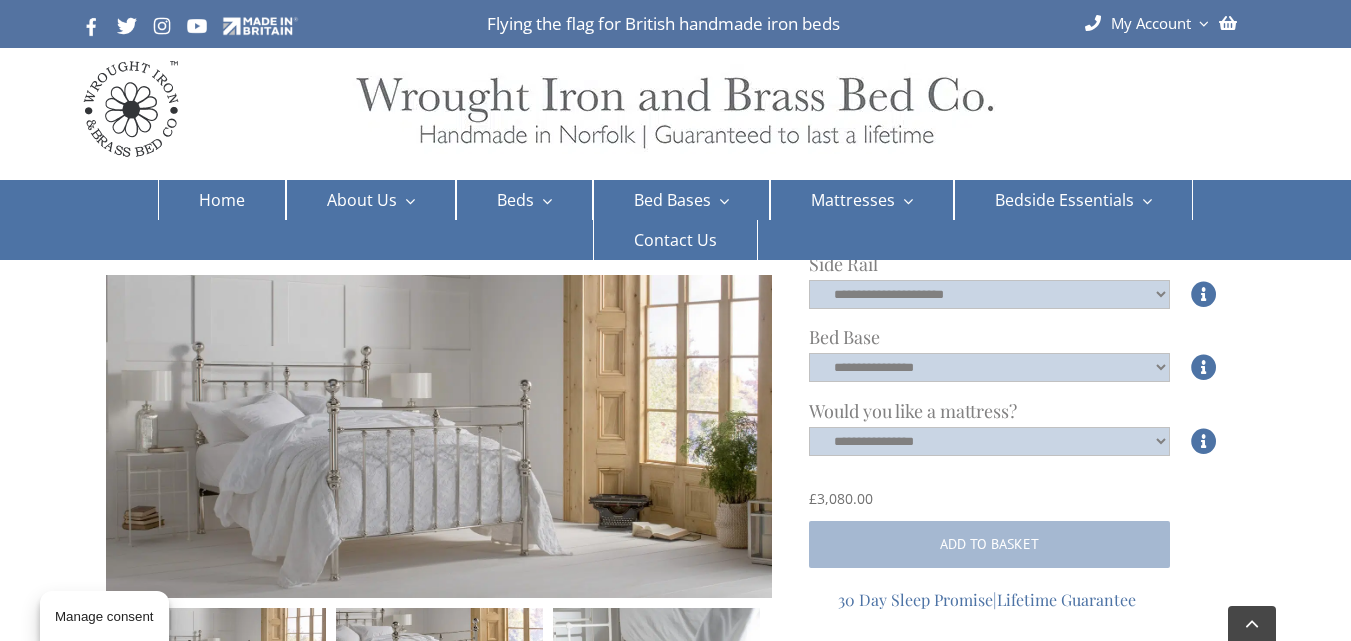 scroll, scrollTop: 700, scrollLeft: 0, axis: vertical 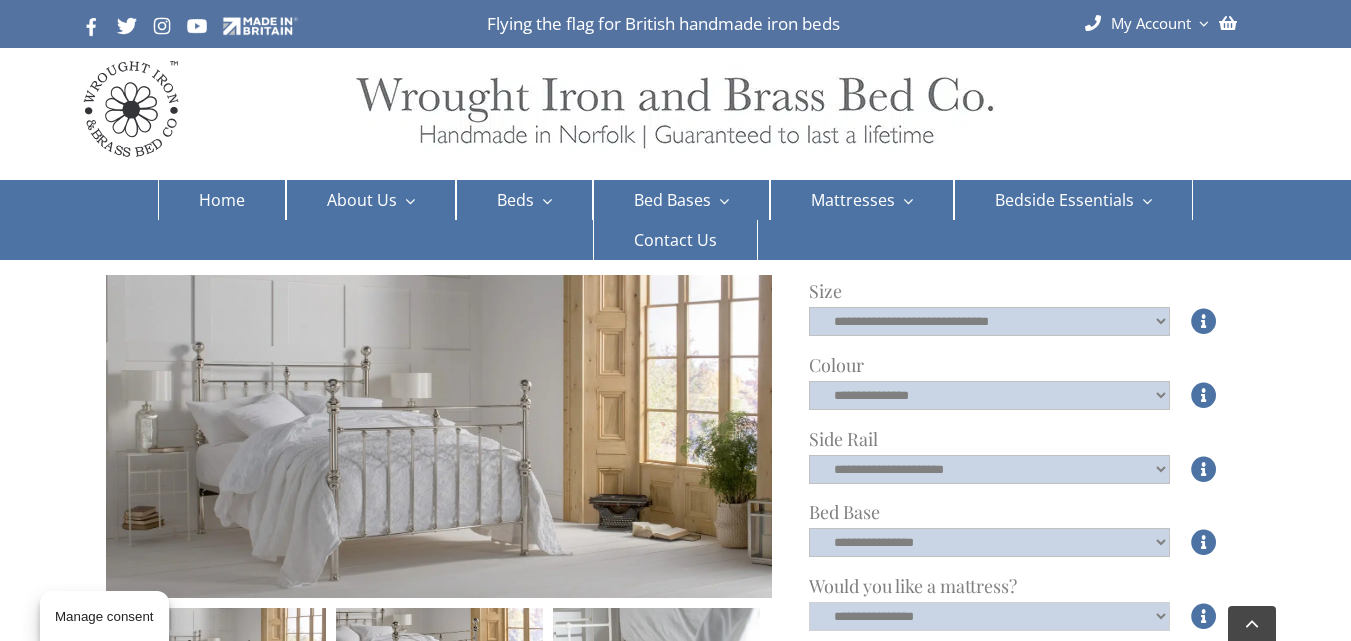 click on "**********" at bounding box center [990, 616] 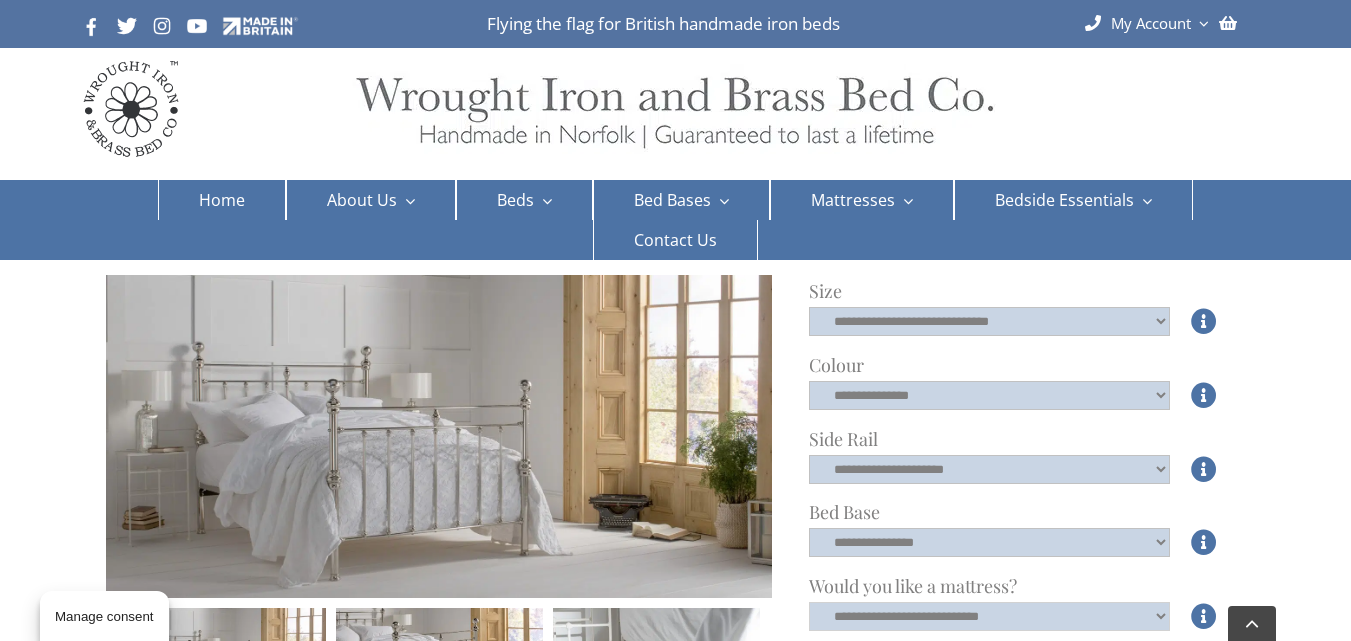 click on "**********" at bounding box center [990, 616] 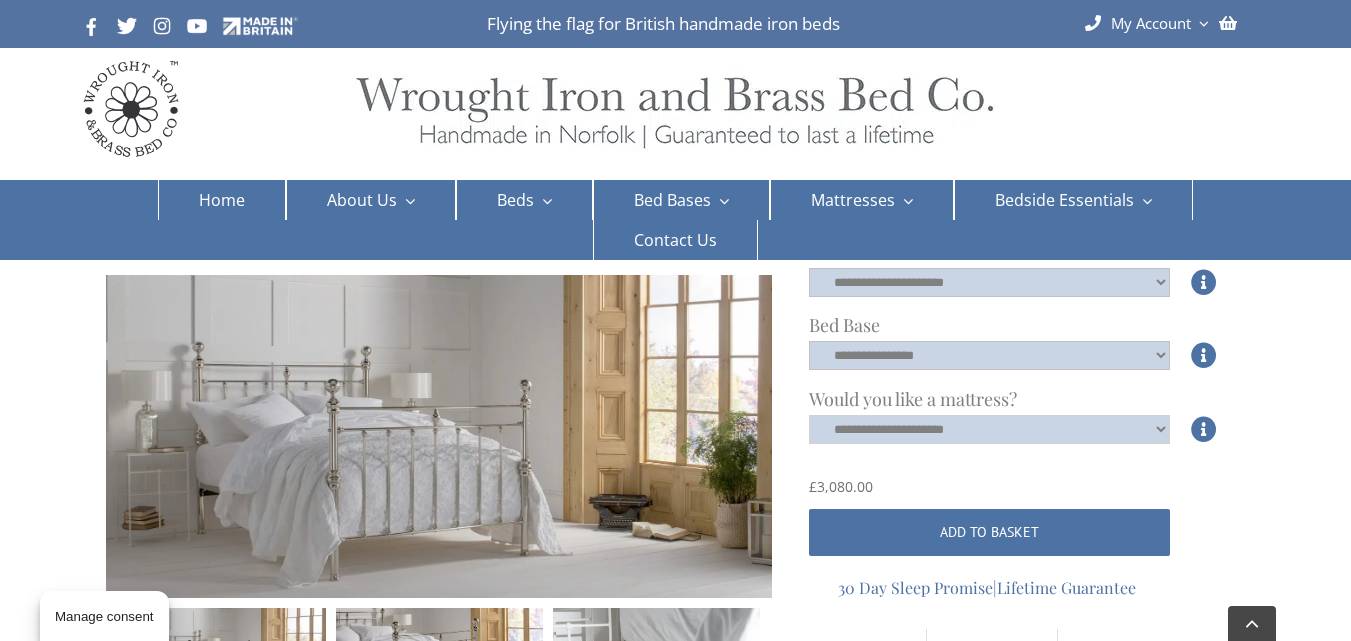 scroll, scrollTop: 900, scrollLeft: 0, axis: vertical 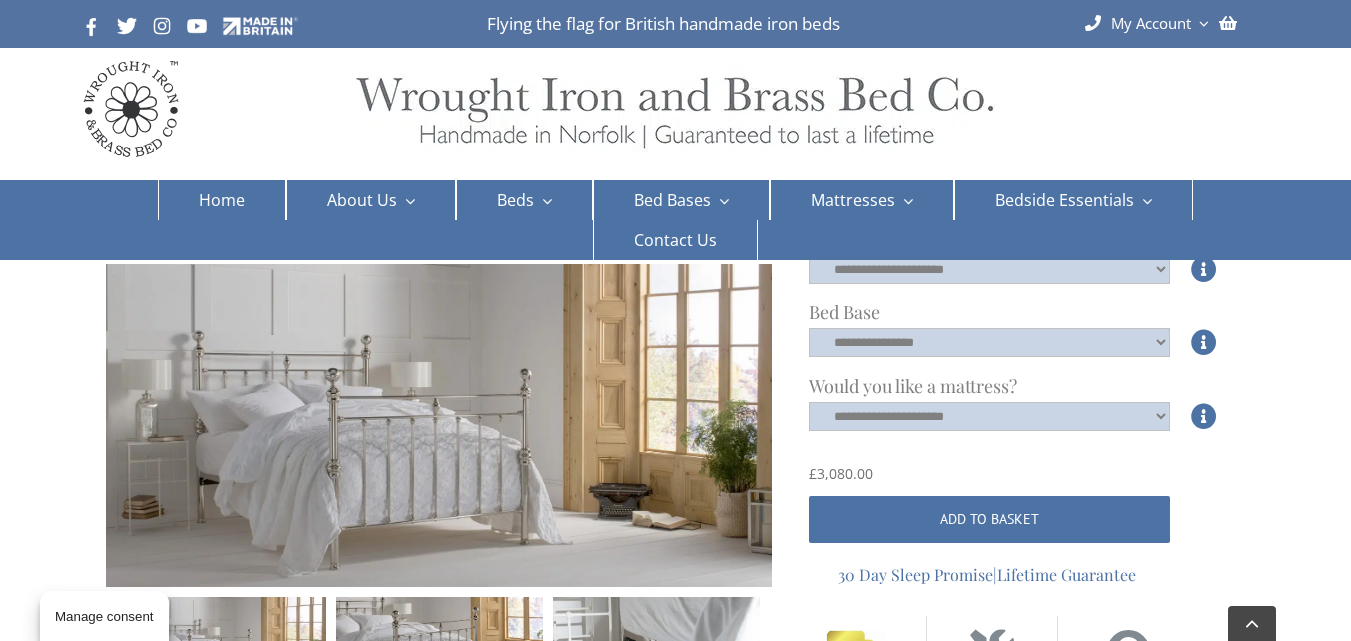 click at bounding box center (439, 425) 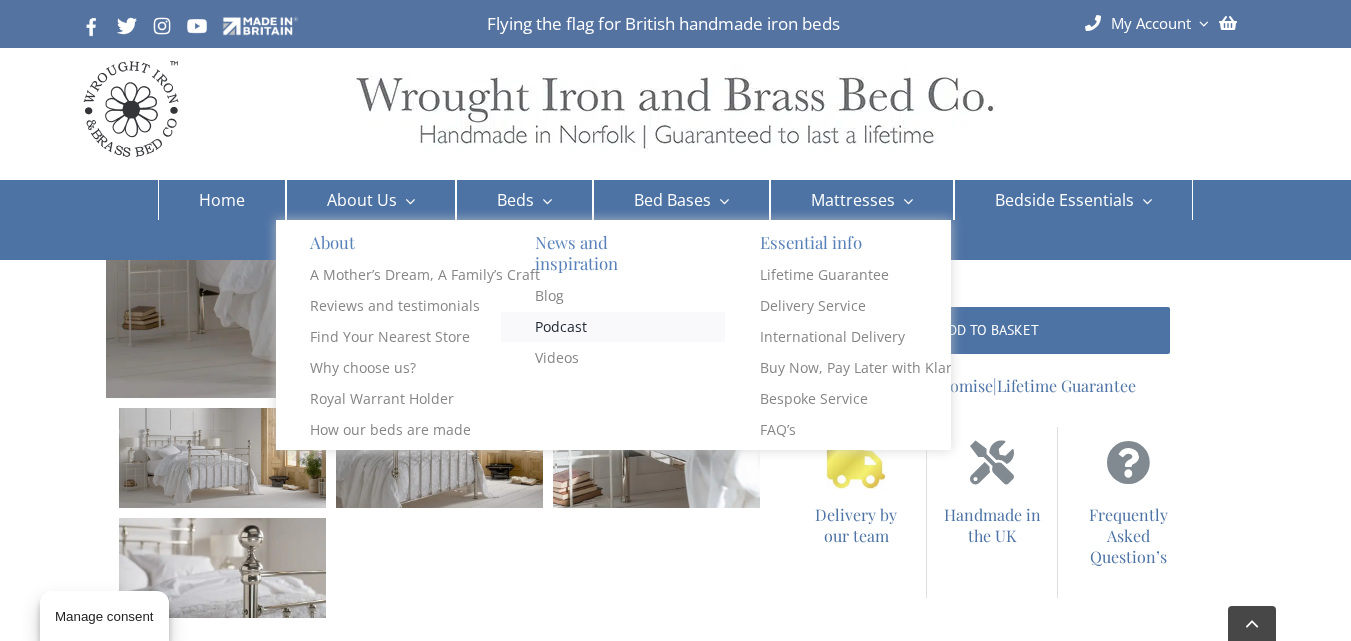 scroll, scrollTop: 900, scrollLeft: 0, axis: vertical 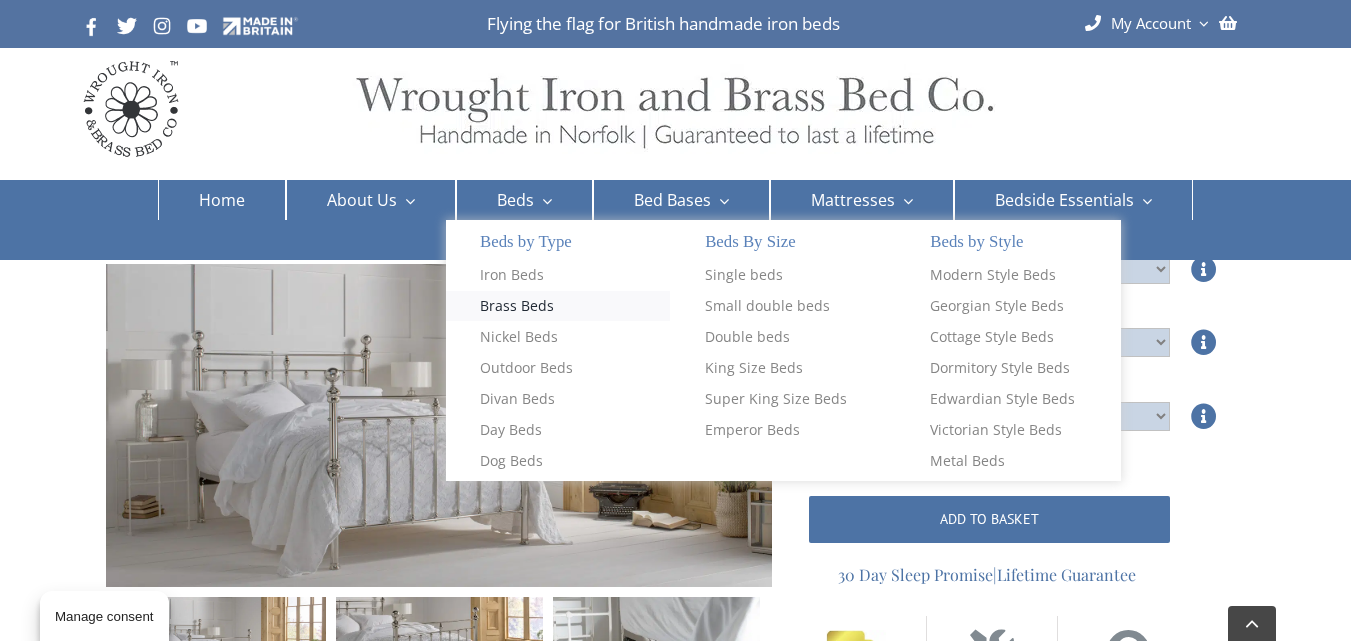 click on "Brass Beds" at bounding box center (517, 306) 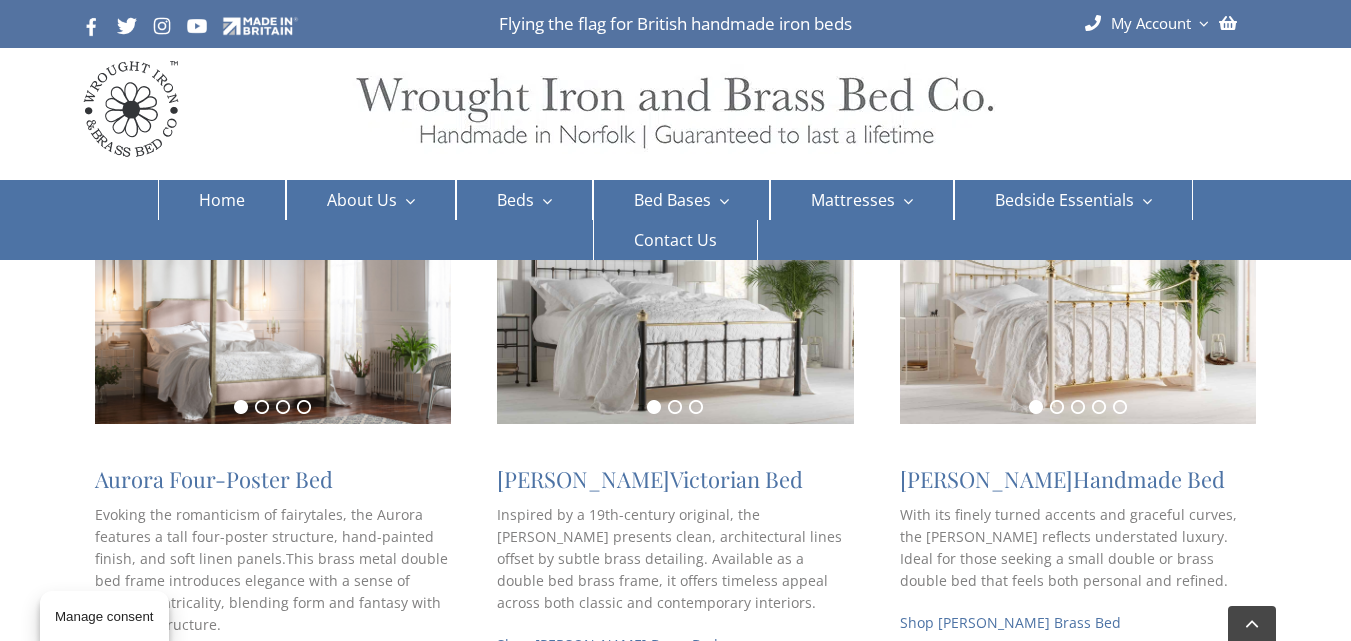 scroll, scrollTop: 300, scrollLeft: 0, axis: vertical 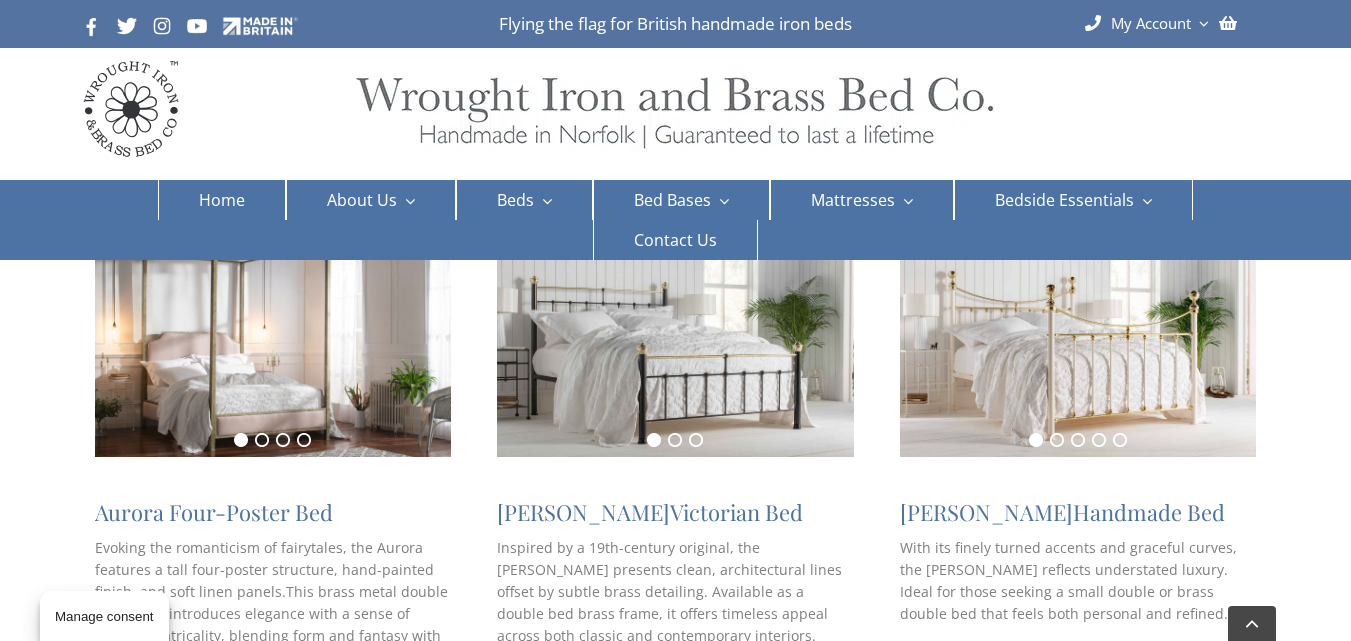 click at bounding box center [1078, 338] 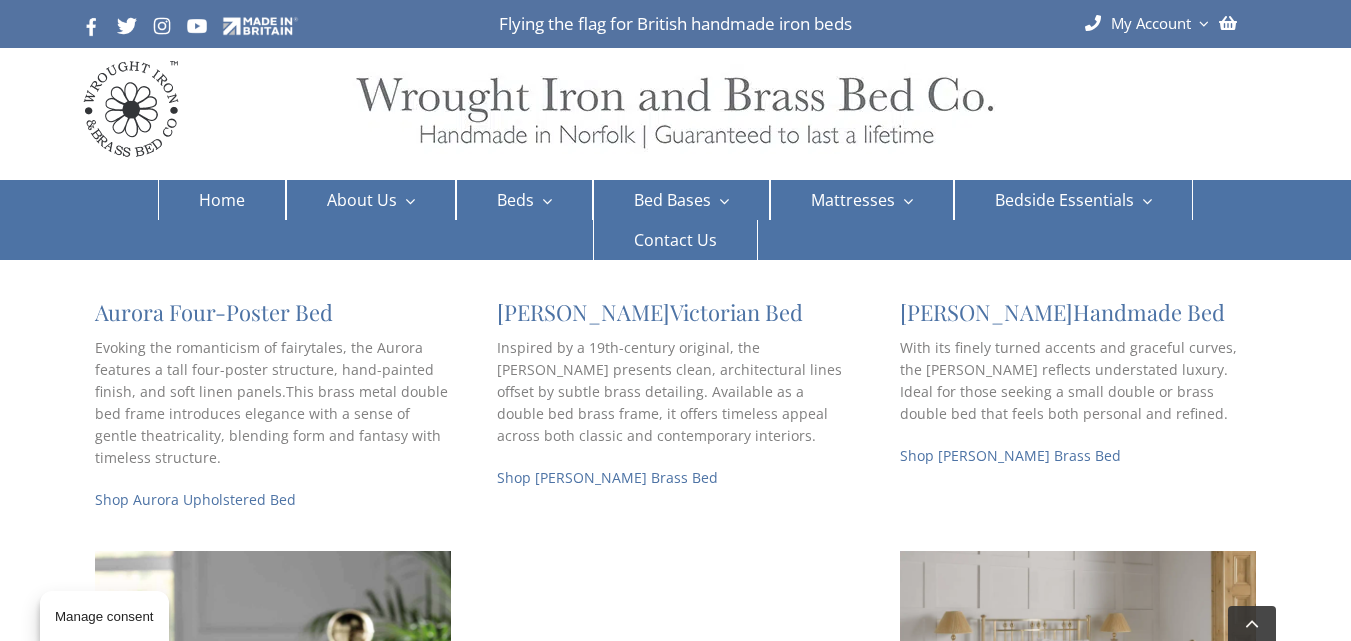 scroll, scrollTop: 200, scrollLeft: 0, axis: vertical 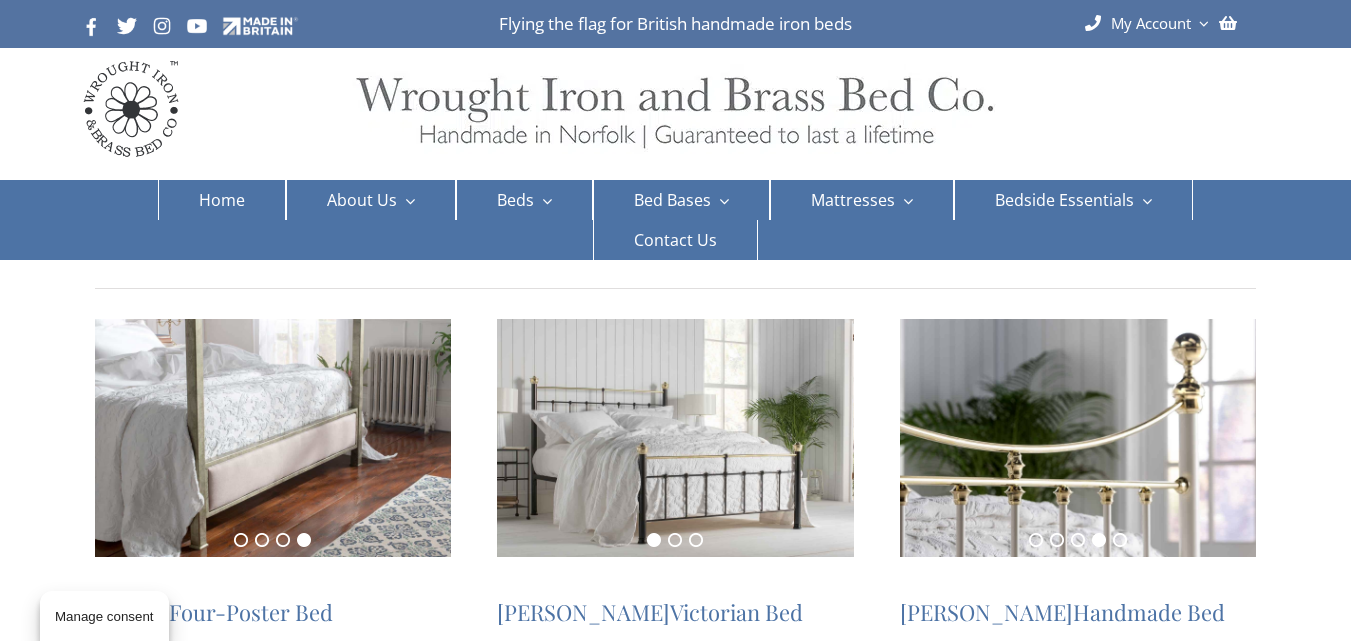 click at bounding box center (1078, 438) 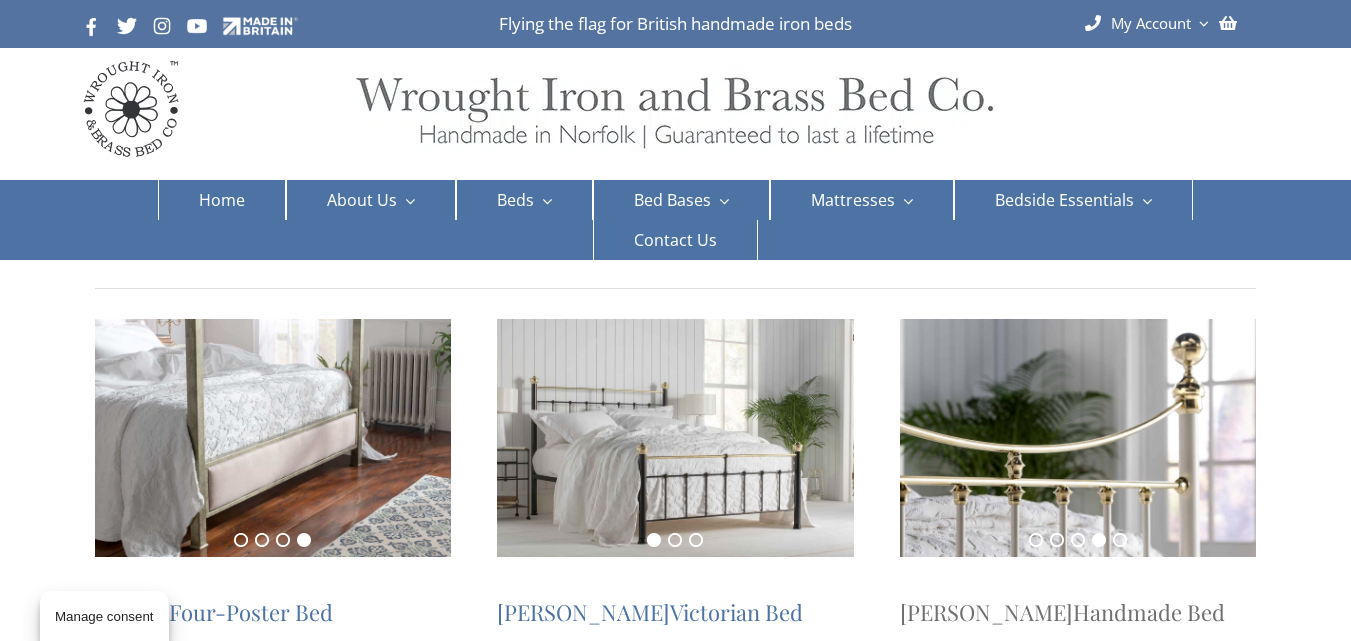 click on "Handmade Bed" at bounding box center (1149, 612) 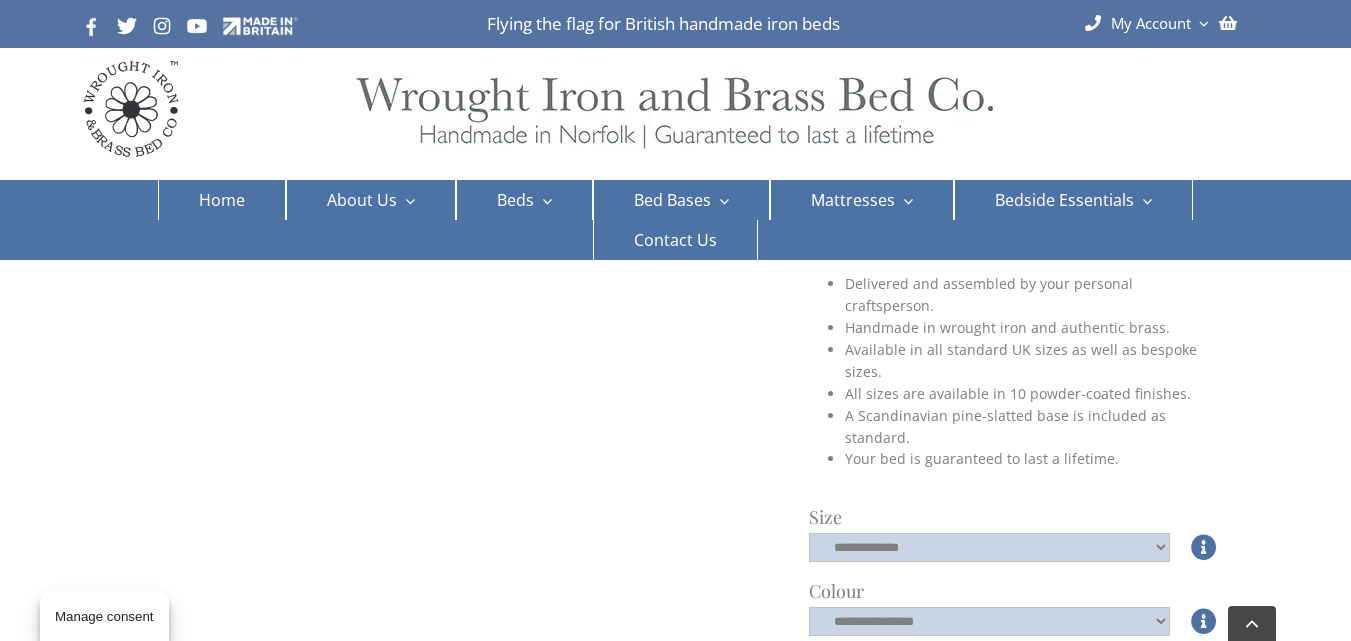 scroll, scrollTop: 400, scrollLeft: 0, axis: vertical 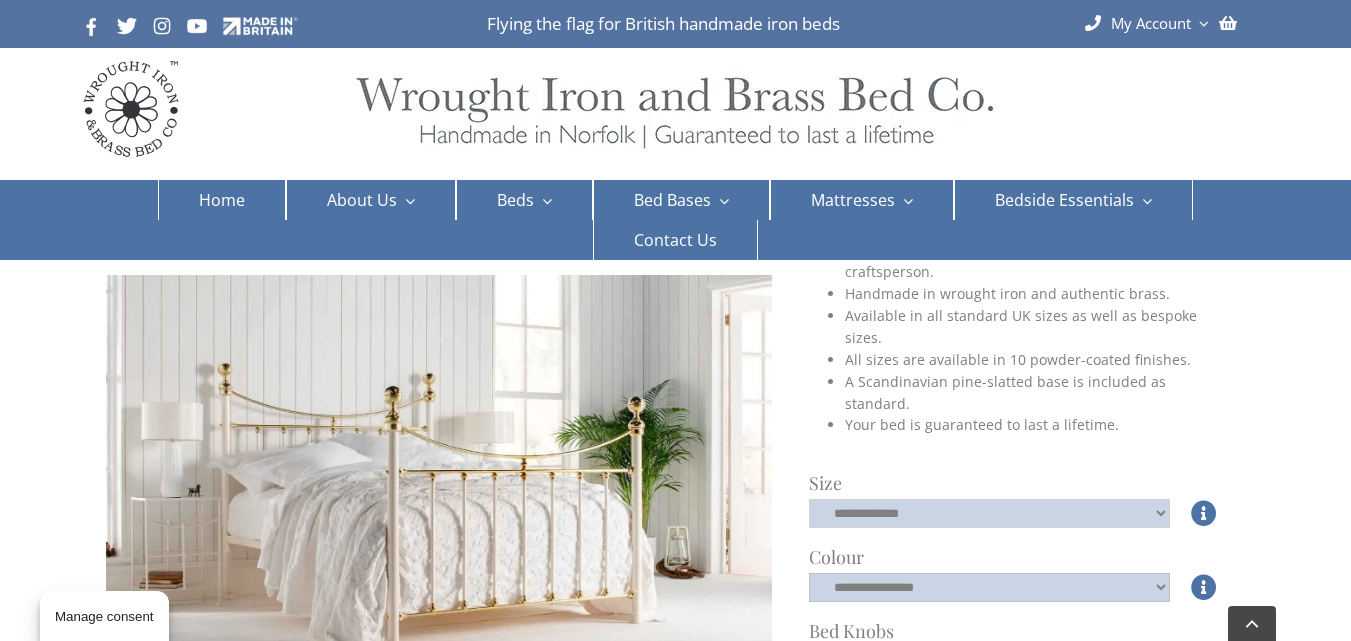 click on "**********" 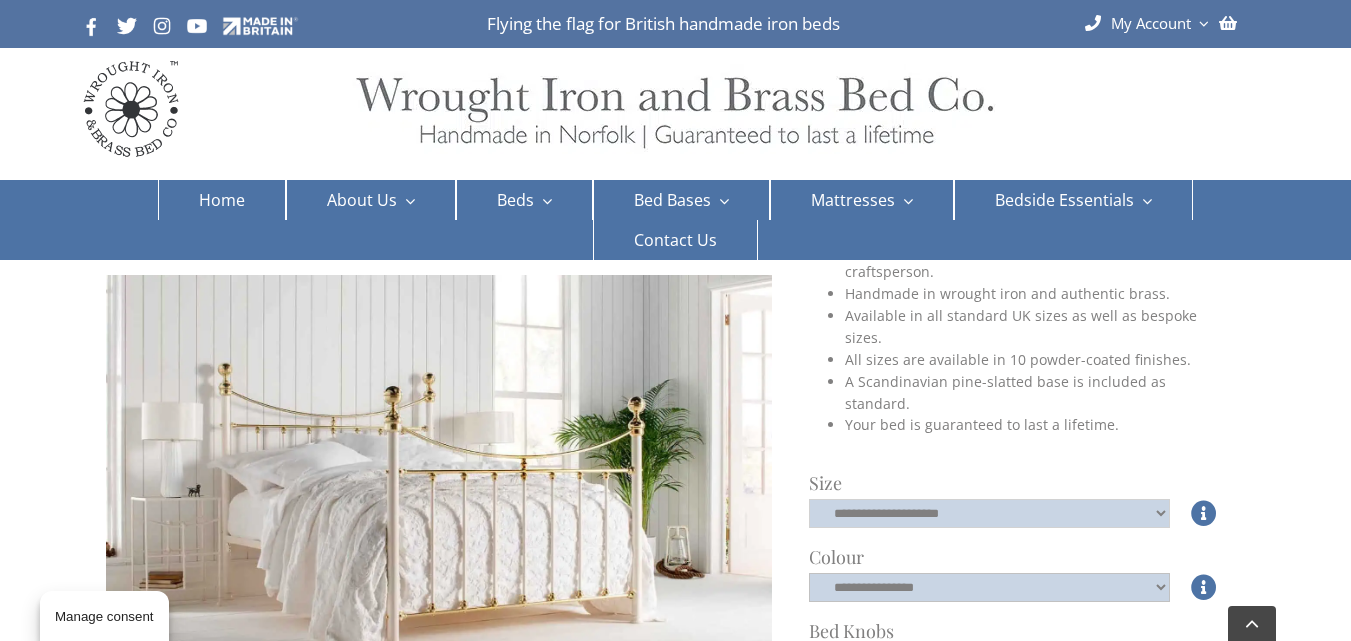 click on "**********" 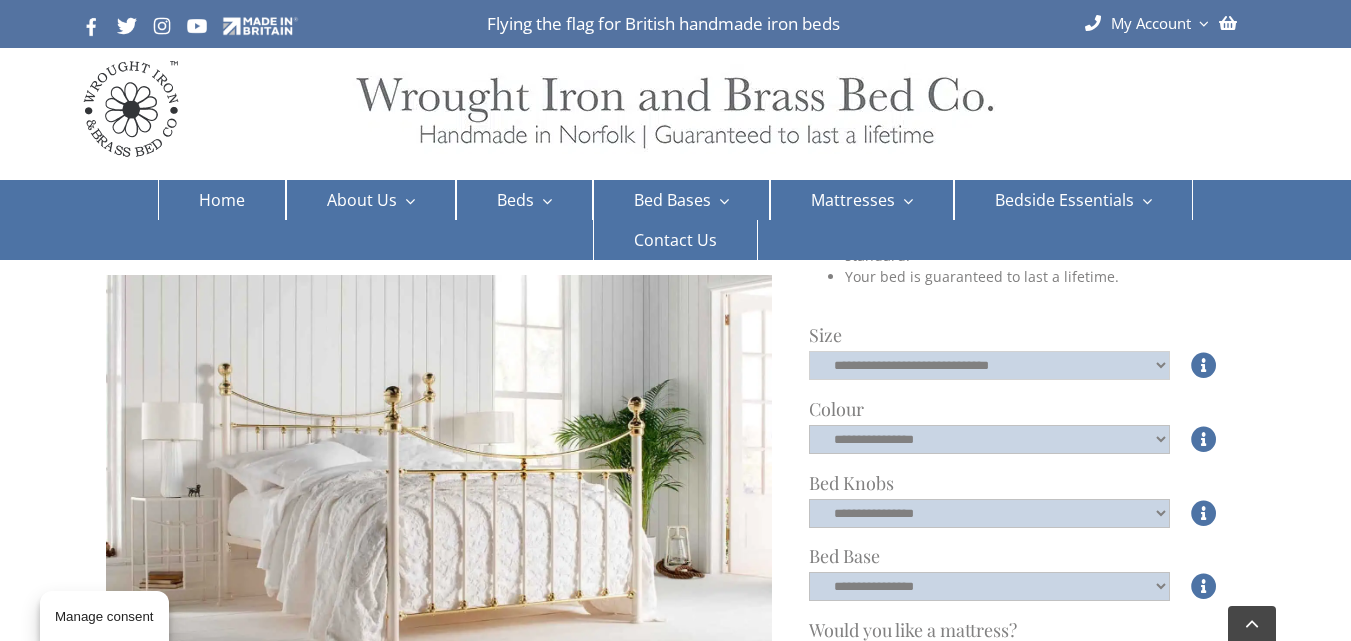 scroll, scrollTop: 600, scrollLeft: 0, axis: vertical 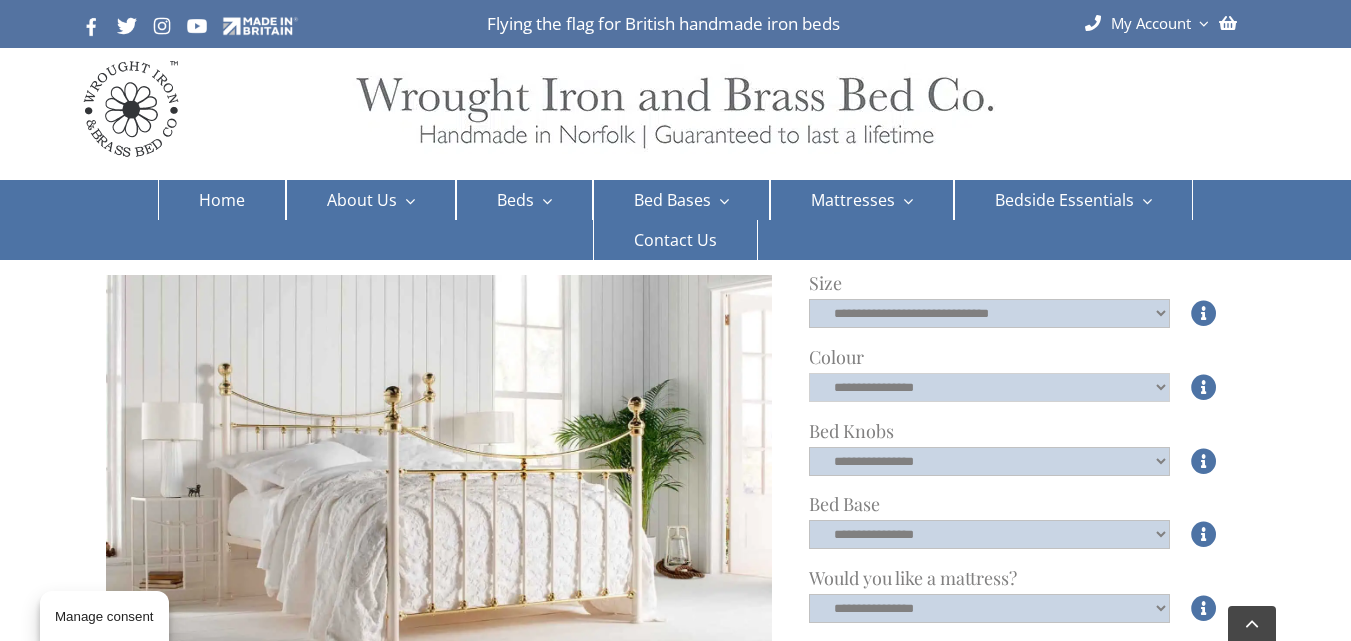 click on "**********" 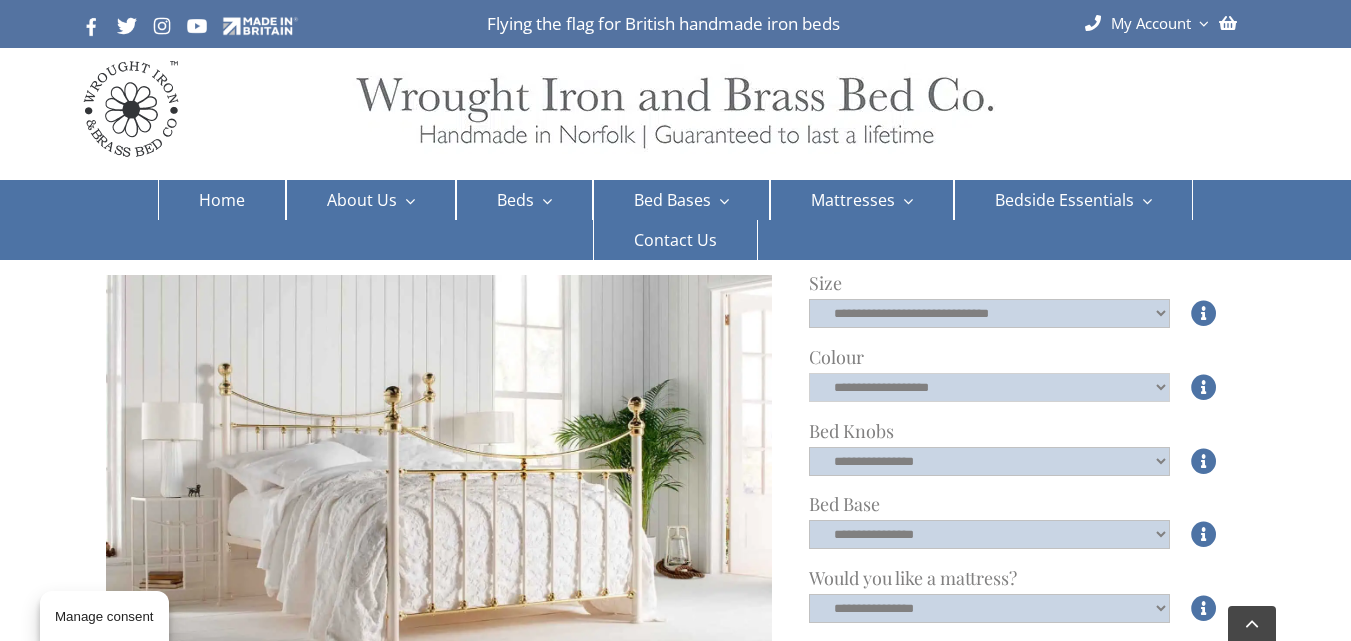 click on "**********" 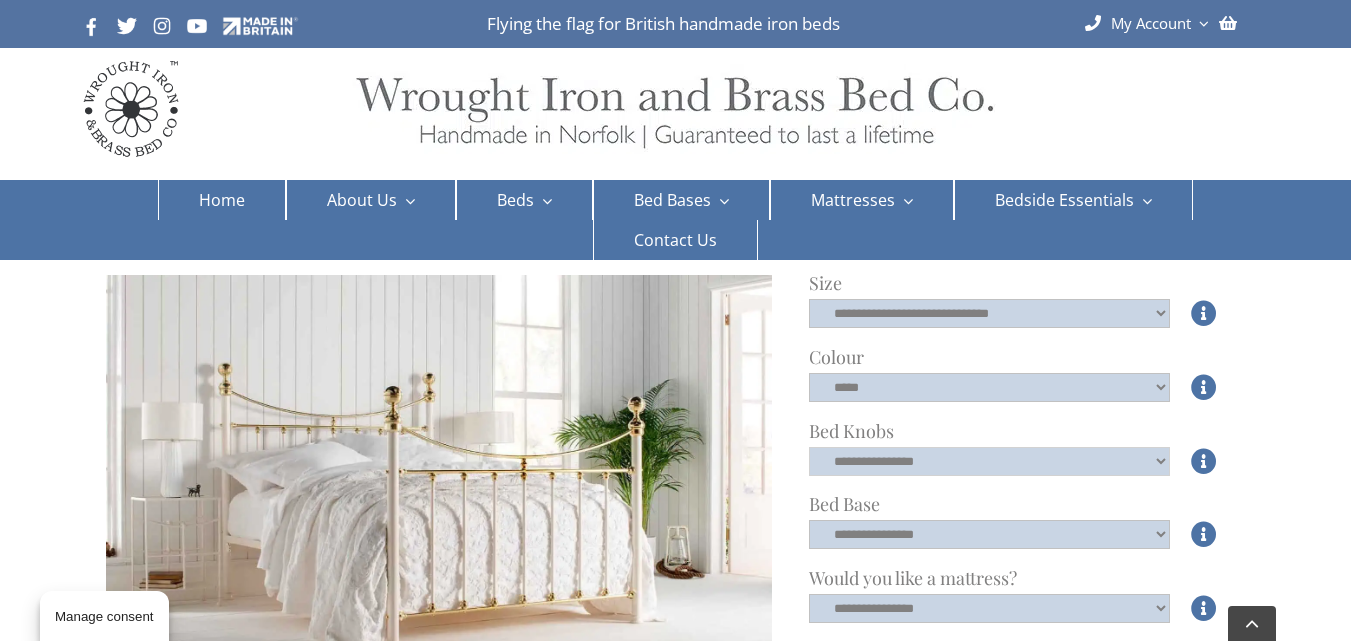 click on "**********" 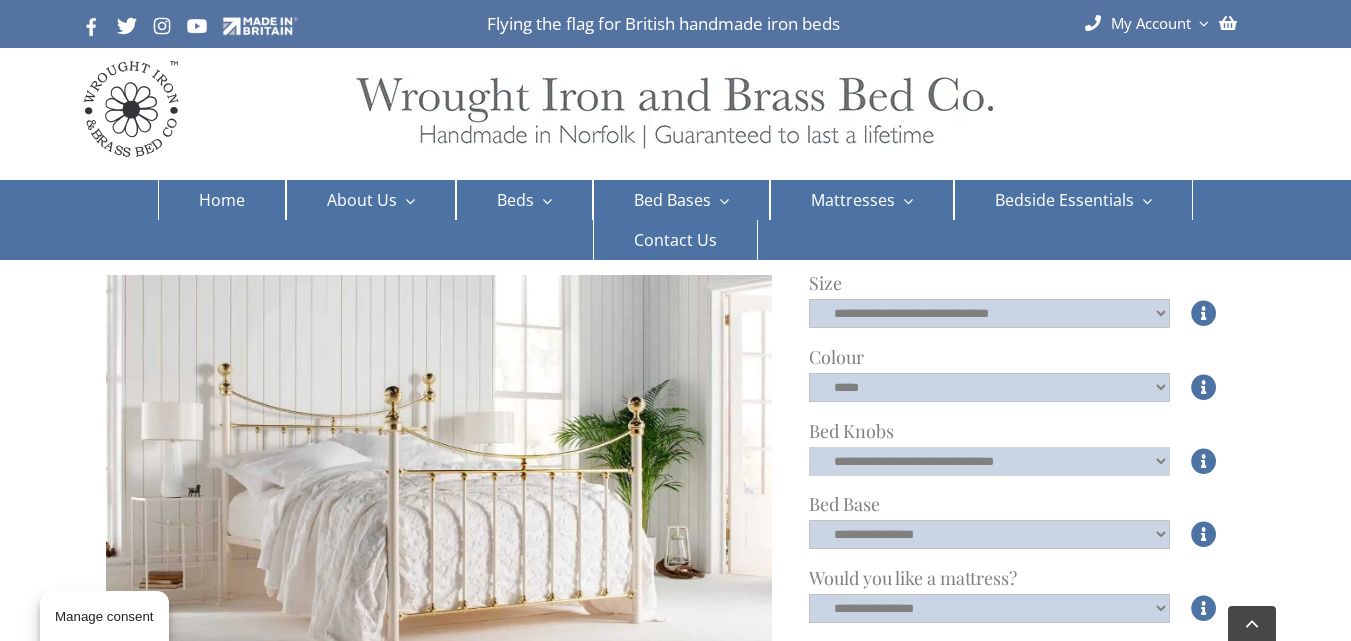 click on "**********" 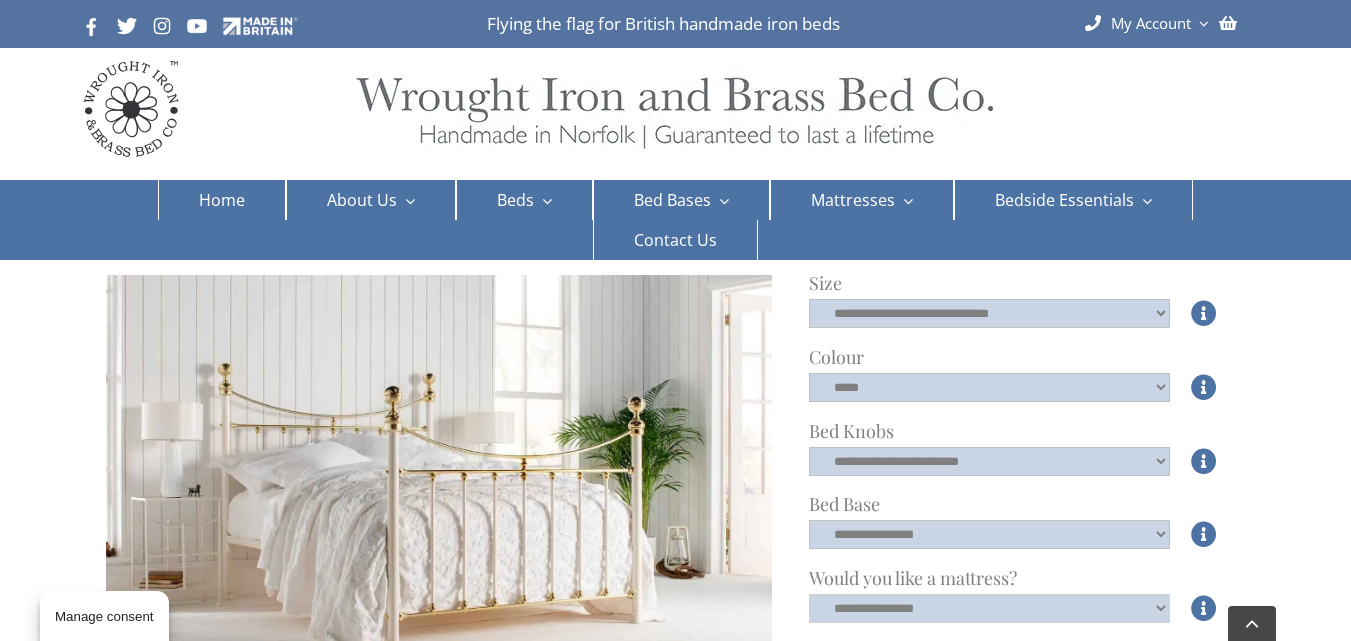 click on "**********" at bounding box center (990, 608) 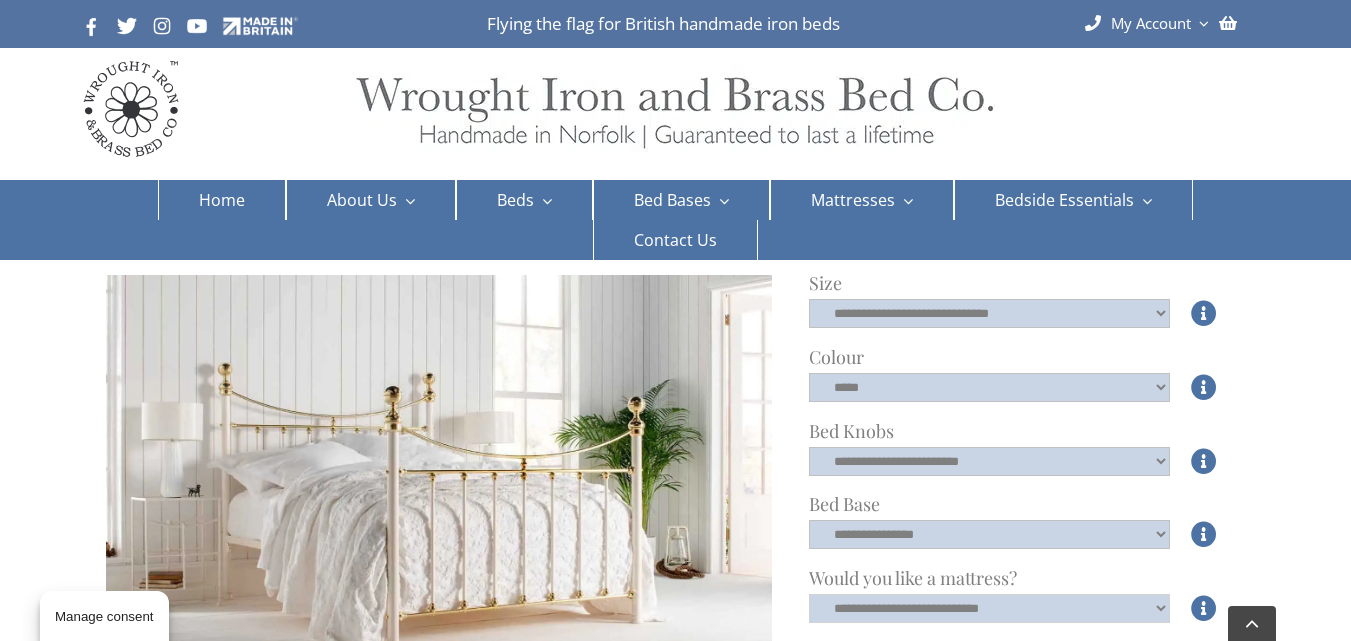 click on "**********" at bounding box center [990, 608] 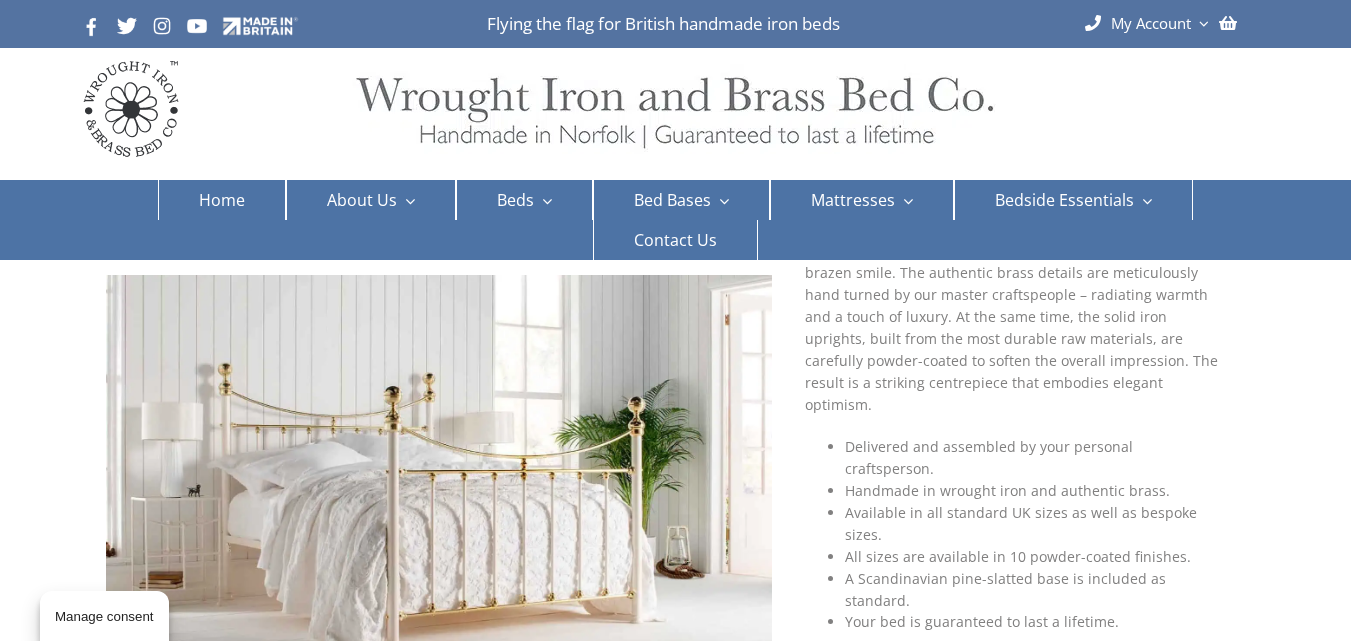 scroll, scrollTop: 200, scrollLeft: 0, axis: vertical 